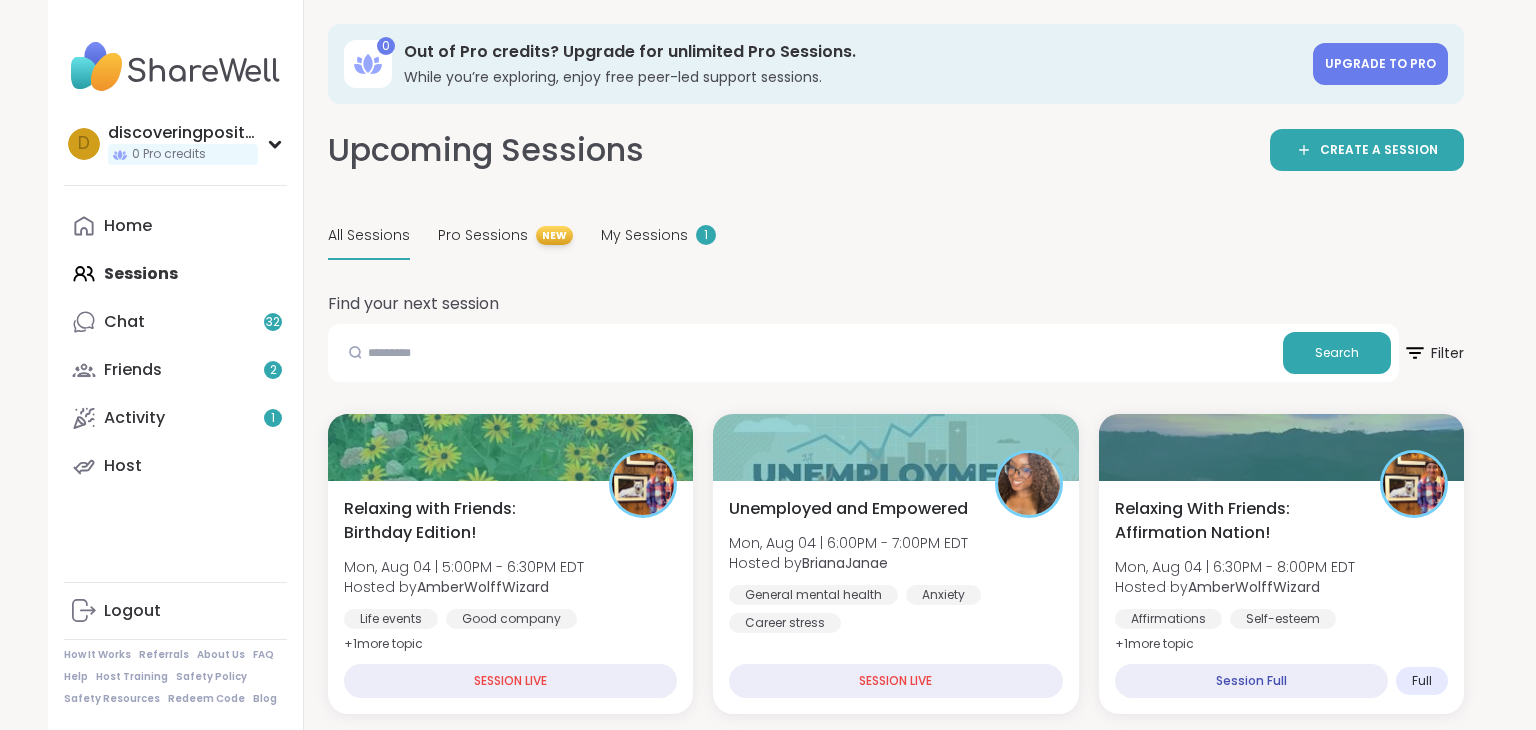 scroll, scrollTop: 1865, scrollLeft: 0, axis: vertical 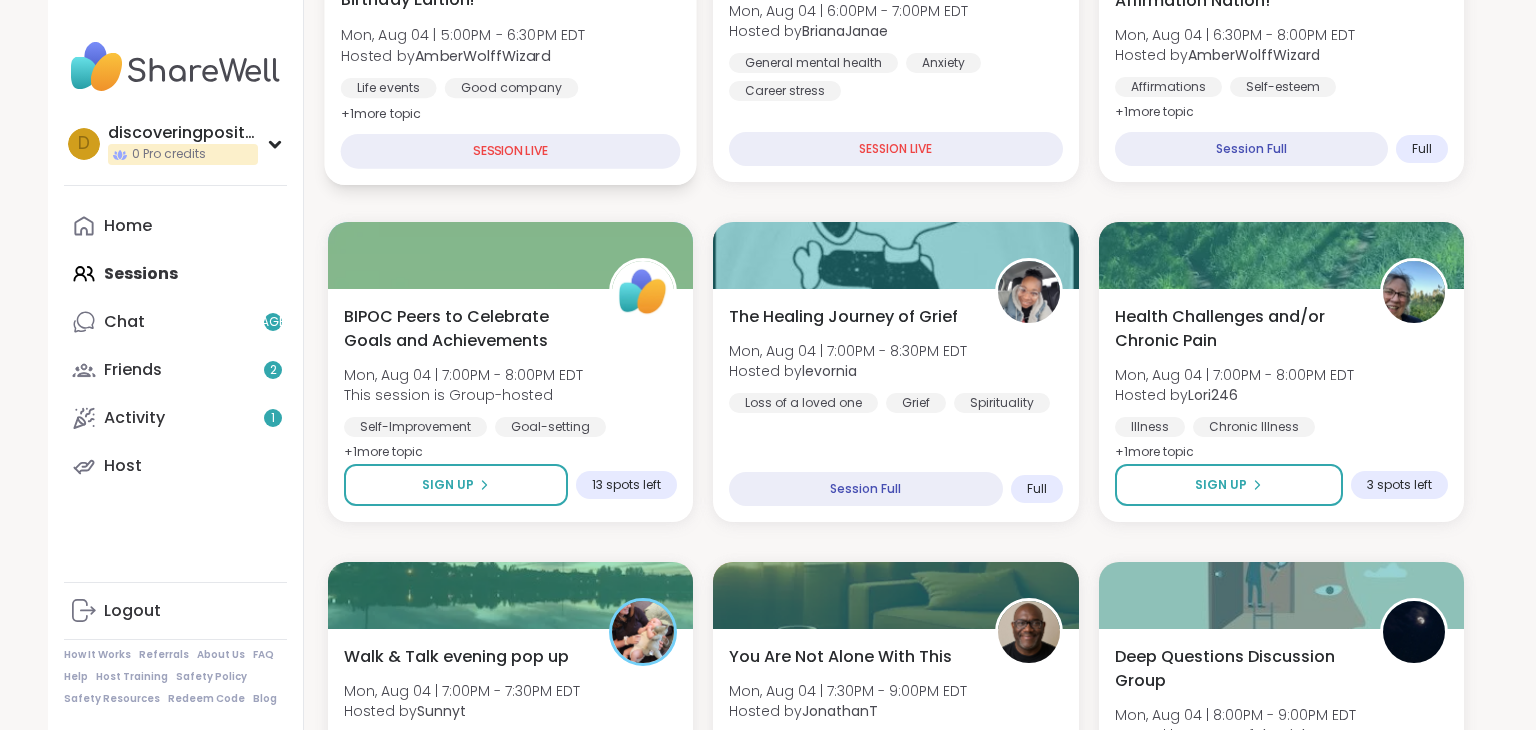 click on "Relaxing with Friends: Birthday Edition! Mon, Aug 04 | 5:00PM - 6:30PM [TIMEZONE] Hosted by [USERNAME] Life events Good company General mental health + 1  more topic SESSION LIVE Unemployed and Empowered Mon, Aug 04 | 6:00PM - 7:00PM Hosted by [USERNAME] General mental health Anxiety Career stressSESSION LIVE Relaxing With Friends: Affirmation Nation! Mon, Aug 04 | 6:30PM - 8:00PM Hosted by [USERNAME] Affirmations Self-esteem Good company + 1  more topic Session Full Full BIPOC Peers to Celebrate Goals and Achievements Mon, Aug 04 | 7:00PM - 8:00PM This session is Group-hosted Self-Improvement Goal-setting BIPOC Support + 1  more topic Sign Up 13 spots left The Healing Journey of Grief Mon, Aug 04 | 7:00PM - 8:30PM Hosted by [USERNAME] Loss of a loved one Grief Spirituality Session Full Full Health Challenges and/or Chronic Pain Mon, Aug 04 | 7:00PM - 8:00PM Hosted by [USERNAME] Illness Chronic Illness Chronic pain management + 1  more topic Sign Up 3 spots left Hosted by  Full" at bounding box center (896, 1902) 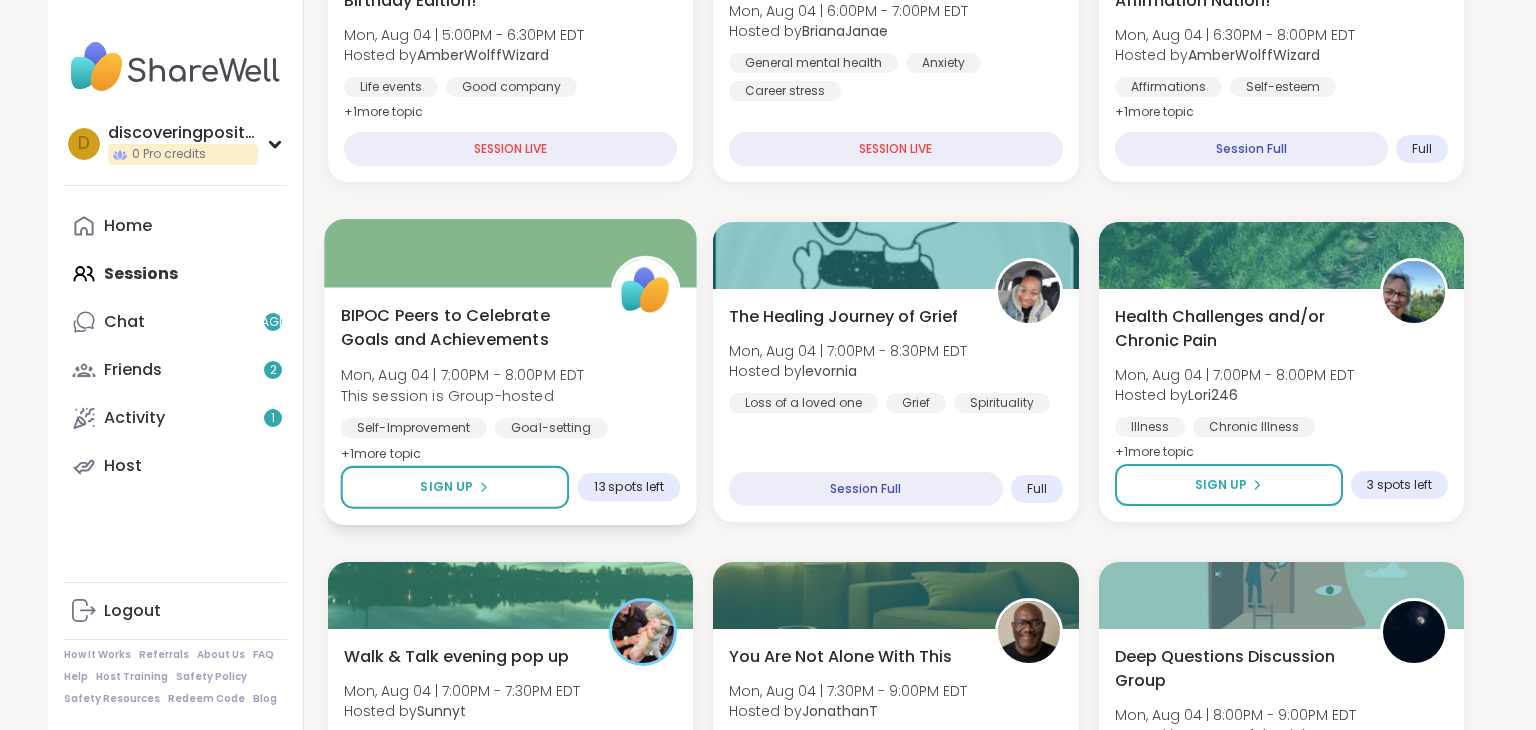 click on "BIPOC Peers to Celebrate Goals and Achievements" at bounding box center (465, 327) 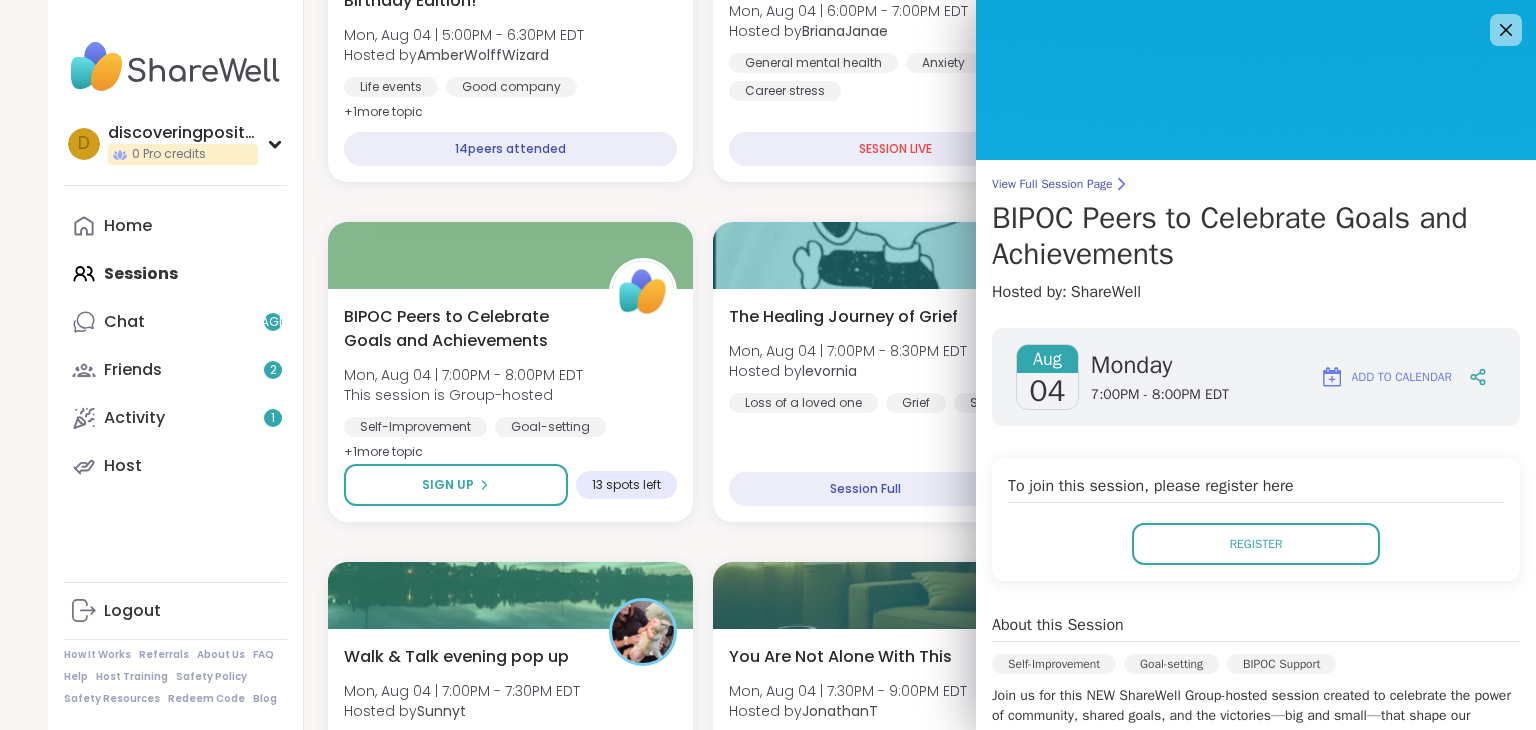 click on "Relaxing with Friends: Birthday Edition! Mon, Aug 04 | 5:00PM - 6:30PM [TIMEZONE] Hosted by [USERNAME] Life events Good company General mental health + 1  more topic 14  peers attended Unemployed and Empowered Mon, Aug 04 | 6:00PM - 7:00PM Hosted by [USERNAME] General mental health Anxiety Career stressSESSION LIVE Relaxing With Friends: Affirmation Nation! Mon, Aug 04 | 6:30PM - 8:00PM Hosted by [USERNAME] Affirmations Self-esteem Good company + 1  more topic SESSION LIVE BIPOC Peers to Celebrate Goals and Achievements Mon, Aug 04 | 7:00PM - 8:00PM This session is Group-hosted Self-Improvement Goal-setting BIPOC Support + 1  more topic Sign Up 13 spots left The Healing Journey of Grief Mon, Aug 04 | 7:00PM - 8:30PM Hosted by [USERNAME] Loss of a loved one Grief Spirituality Session Full Full Health Challenges and/or Chronic Pain Mon, Aug 04 | 7:00PM - 8:00PM Hosted by [USERNAME] Illness Chronic Illness Chronic pain management + 1  more topic Sign Up 3 spots left Hosted by  Full" at bounding box center (896, 1902) 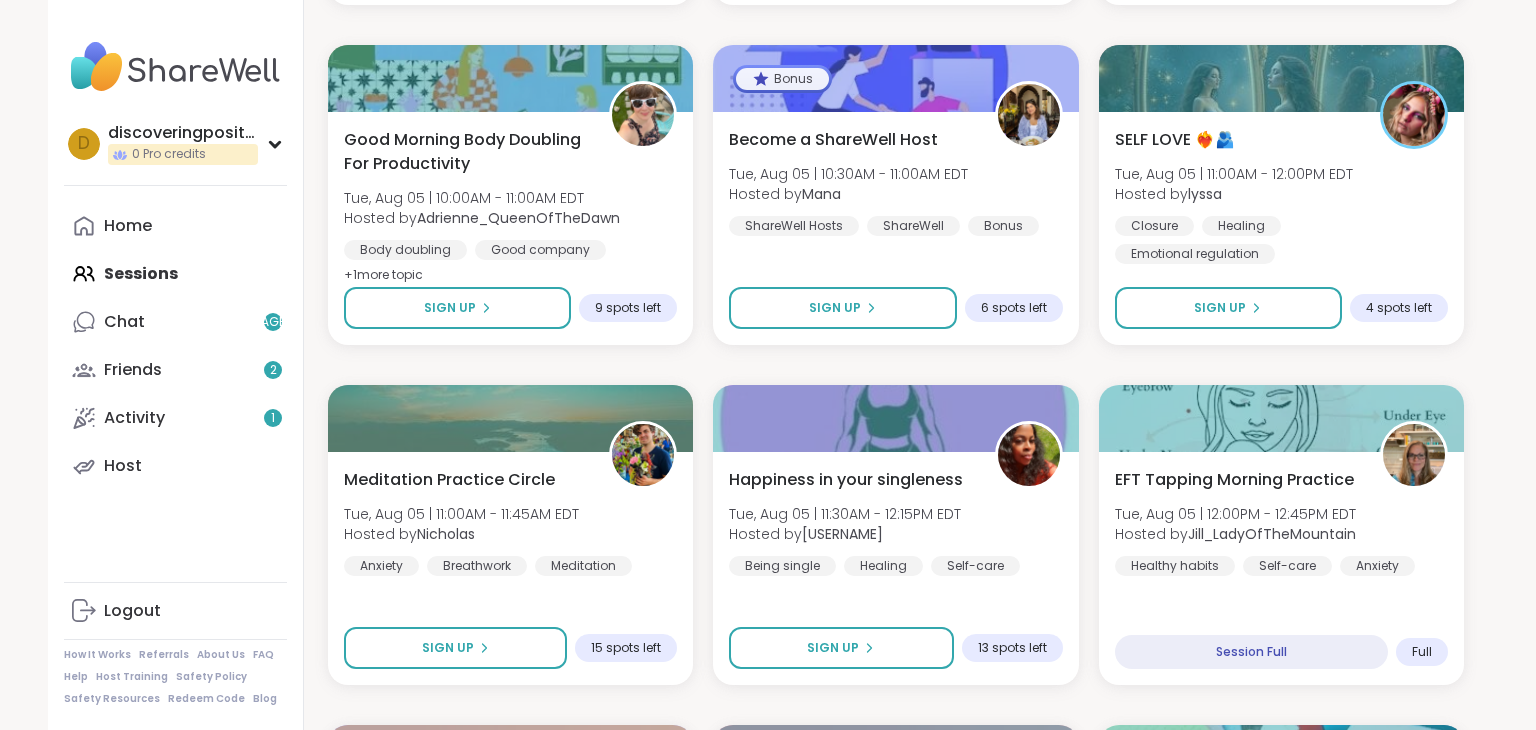 scroll, scrollTop: 3432, scrollLeft: 0, axis: vertical 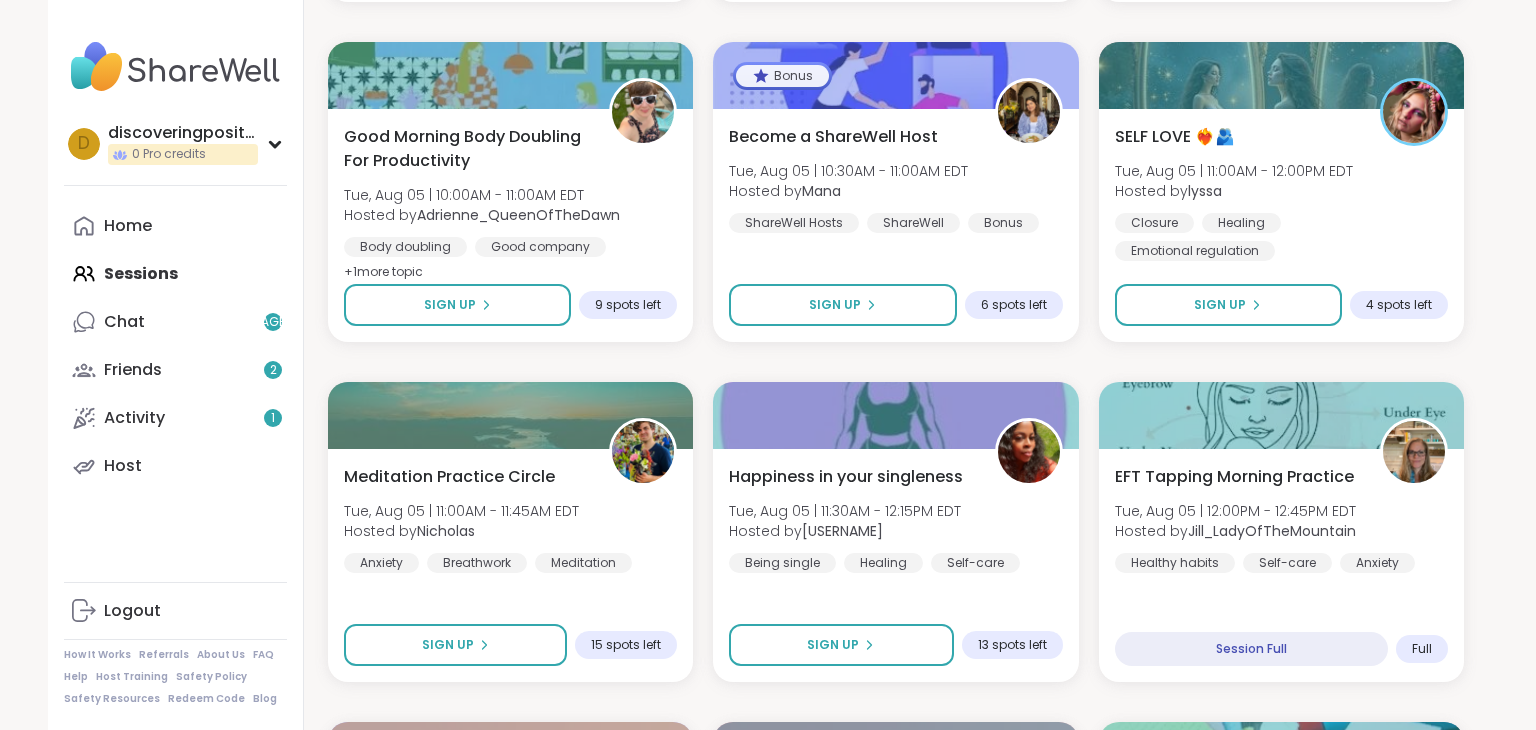 click on "Good Morning Body Doubling For Productivity Tue, Aug 05 | 10:00AM - 11:00AM [TIMEZONE] Hosted by [USERNAME] Body doubling Good company Goal-setting + 1  more topic" at bounding box center (510, 205) 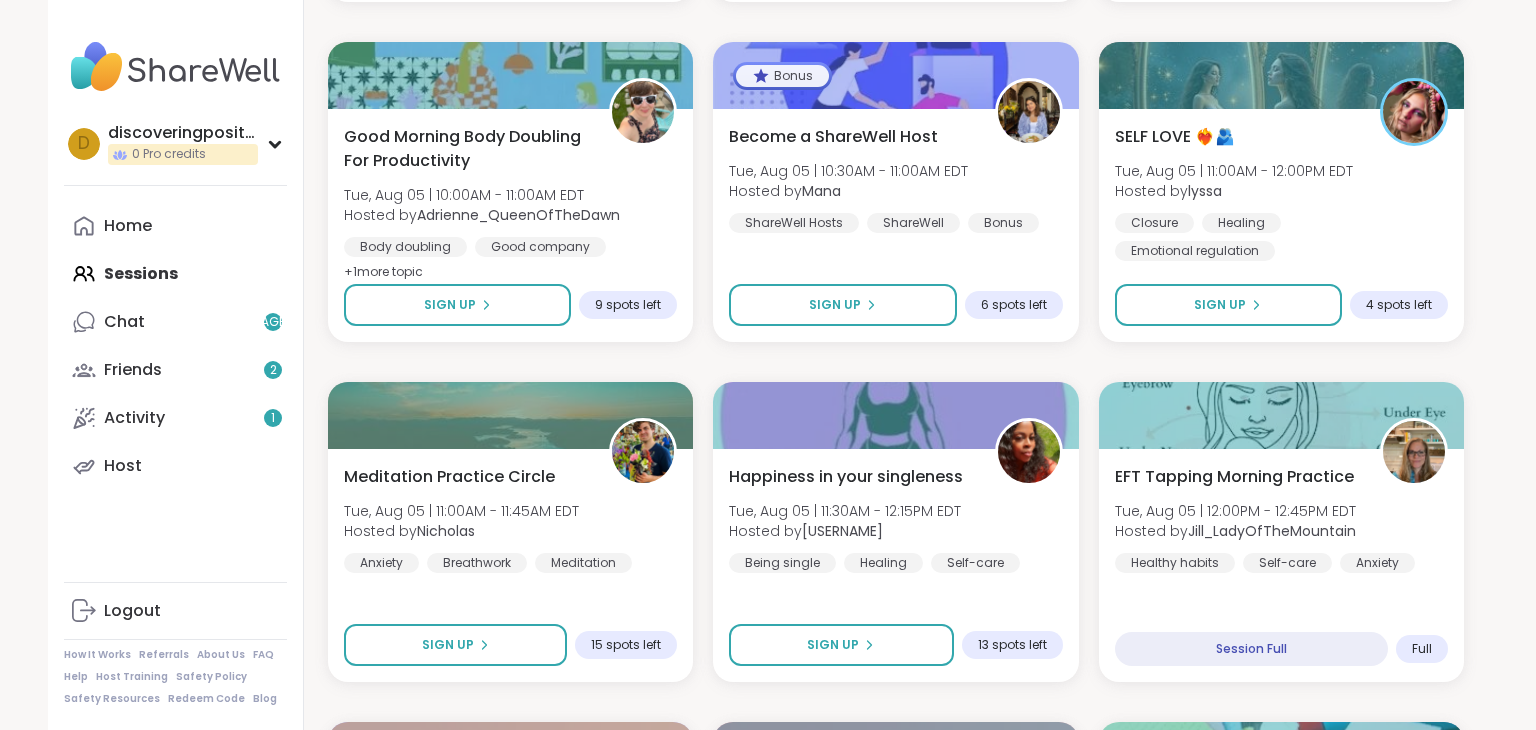 click on "Relaxing with Friends: Birthday Edition! Mon, Aug 04 | 5:00PM - 6:30PM [TIMEZONE] Hosted by [USERNAME] Life events Good company General mental health + 1  more topic 14  peers attended Unemployed and Empowered Mon, Aug 04 | 6:00PM - 7:00PM Hosted by [USERNAME] General mental health Anxiety Career stressSESSION LIVE Relaxing With Friends: Affirmation Nation! Mon, Aug 04 | 6:30PM - 8:00PM Hosted by [USERNAME] Affirmations Self-esteem Good company + 1  more topic SESSION LIVE BIPOC Peers to Celebrate Goals and Achievements Mon, Aug 04 | 7:00PM - 8:00PM This session is Group-hosted Self-Improvement Goal-setting BIPOC Support + 1  more topic Sign Up 13 spots left The Healing Journey of Grief Mon, Aug 04 | 7:00PM - 8:30PM Hosted by [USERNAME] Loss of a loved one Grief Spirituality Session Full Full Health Challenges and/or Chronic Pain Mon, Aug 04 | 7:00PM - 8:00PM Hosted by [USERNAME] Illness Chronic Illness Chronic pain management + 1  more topic Sign Up 2 spots left Hosted by  Full" at bounding box center [896, -998] 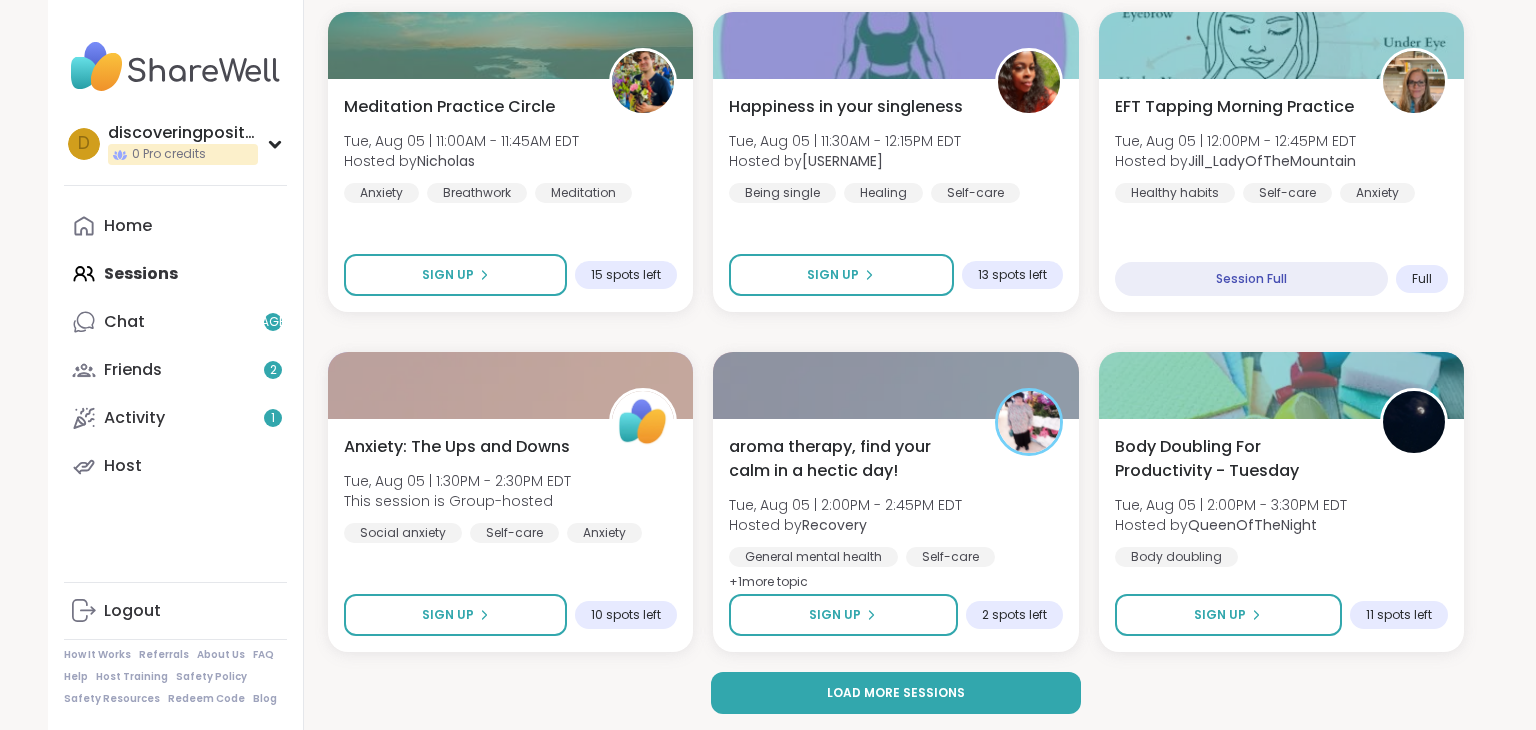 scroll, scrollTop: 3805, scrollLeft: 0, axis: vertical 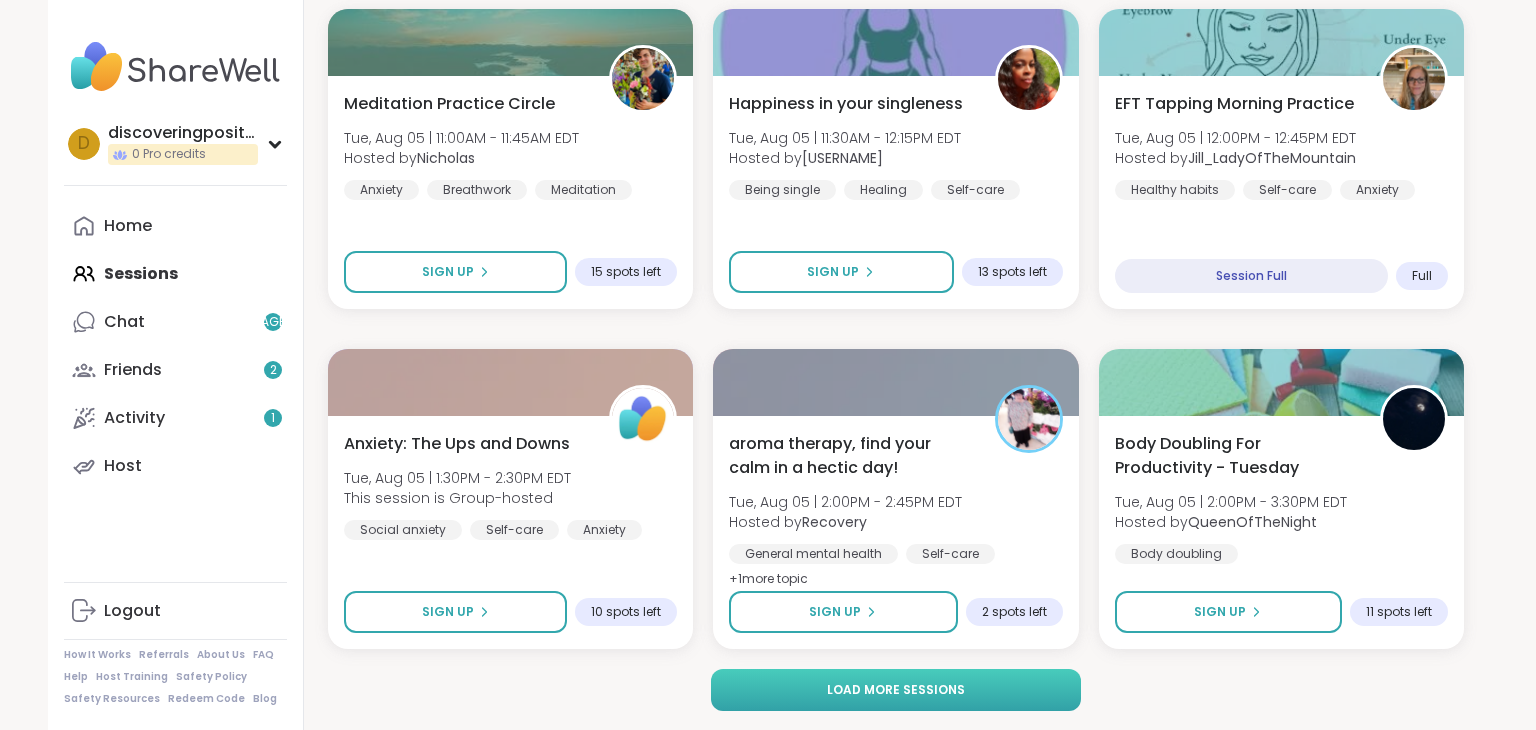 click on "Load more sessions" at bounding box center [896, 690] 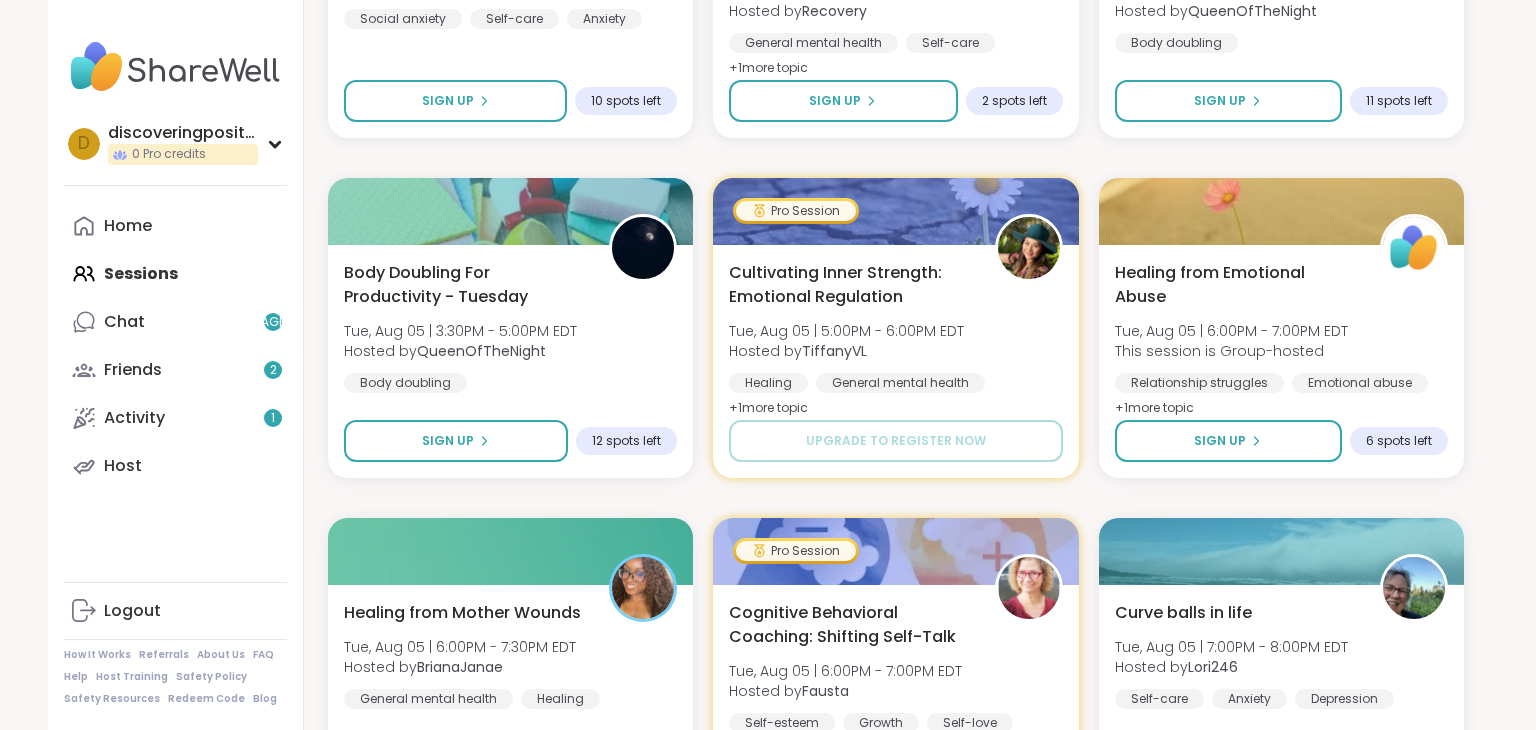 scroll, scrollTop: 4320, scrollLeft: 0, axis: vertical 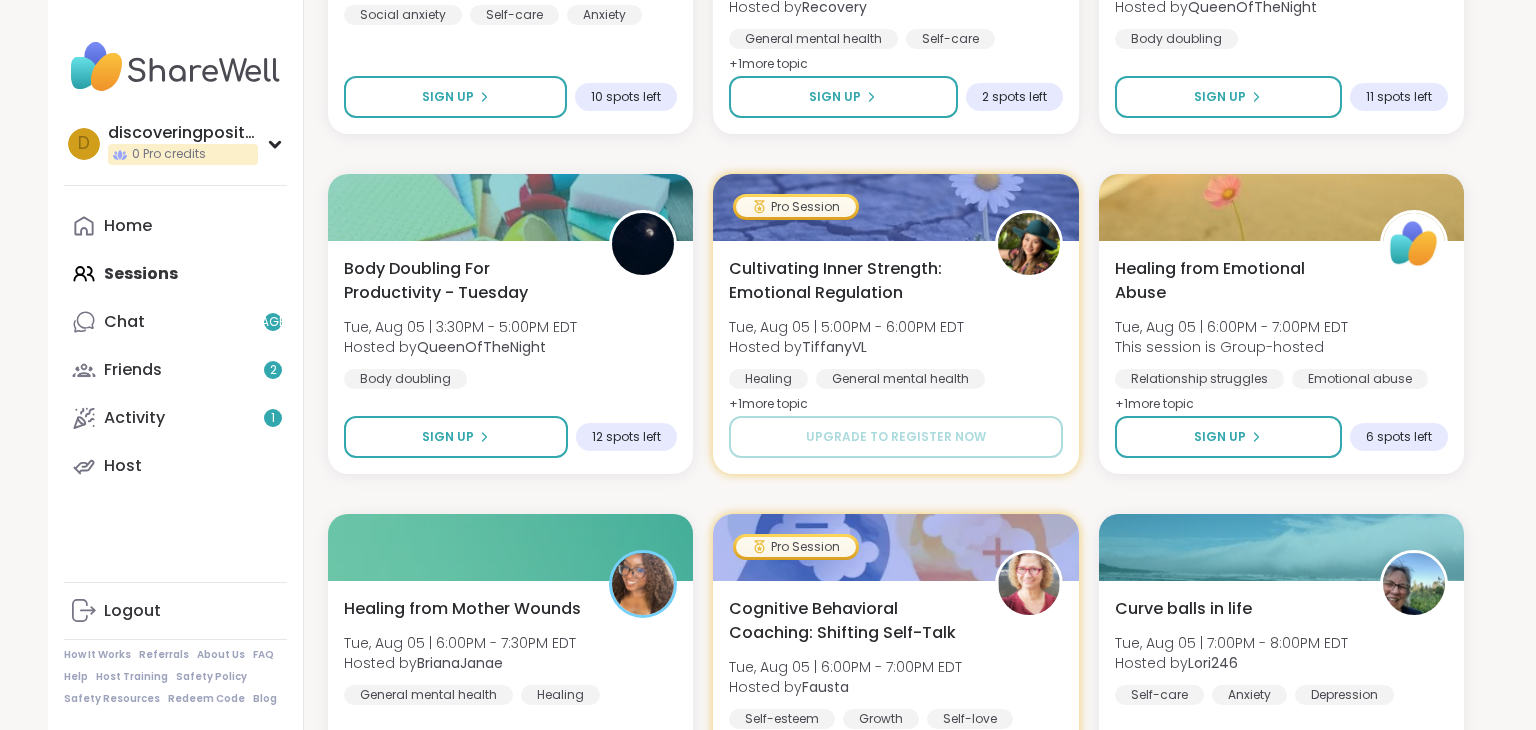 click on "Hosted by [USERNAME]" at bounding box center (845, 687) 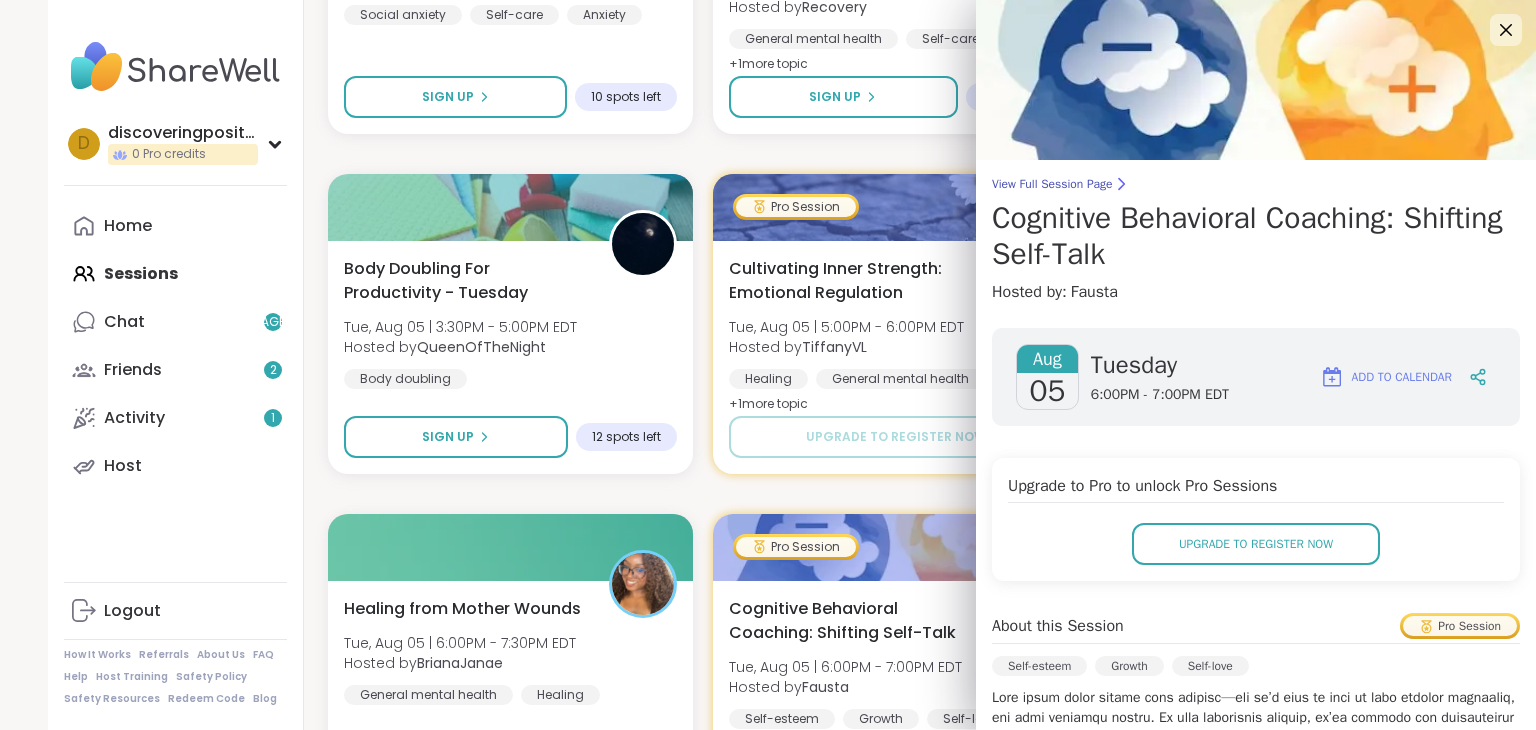click on "Relaxing with Friends: Birthday Edition! Mon, Aug 04 | 5:00PM - 6:30PM [TIMEZONE] Hosted by [USERNAME] Life events Good company General mental health + 1  more topic 14  peers attended Unemployed and Empowered Mon, Aug 04 | 6:00PM - 7:00PM Hosted by [USERNAME] General mental health Anxiety Career stressSESSION LIVE Relaxing With Friends: Affirmation Nation! Mon, Aug 04 | 6:30PM - 8:00PM Hosted by [USERNAME] Affirmations Self-esteem Good company + 1  more topic SESSION LIVE BIPOC Peers to Celebrate Goals and Achievements Mon, Aug 04 | 7:00PM - 8:00PM This session is Group-hosted Self-Improvement Goal-setting BIPOC Support + 1  more topic Sign Up 13 spots left The Healing Journey of Grief Mon, Aug 04 | 7:00PM - 8:30PM Hosted by [USERNAME] Loss of a loved one Grief Spirituality Session Full Full Health Challenges and/or Chronic Pain Mon, Aug 04 | 7:00PM - 8:00PM Hosted by [USERNAME] Illness Chronic Illness Chronic pain management + 1  more topic Sign Up 2 spots left Hosted by  Full" at bounding box center [896, 154] 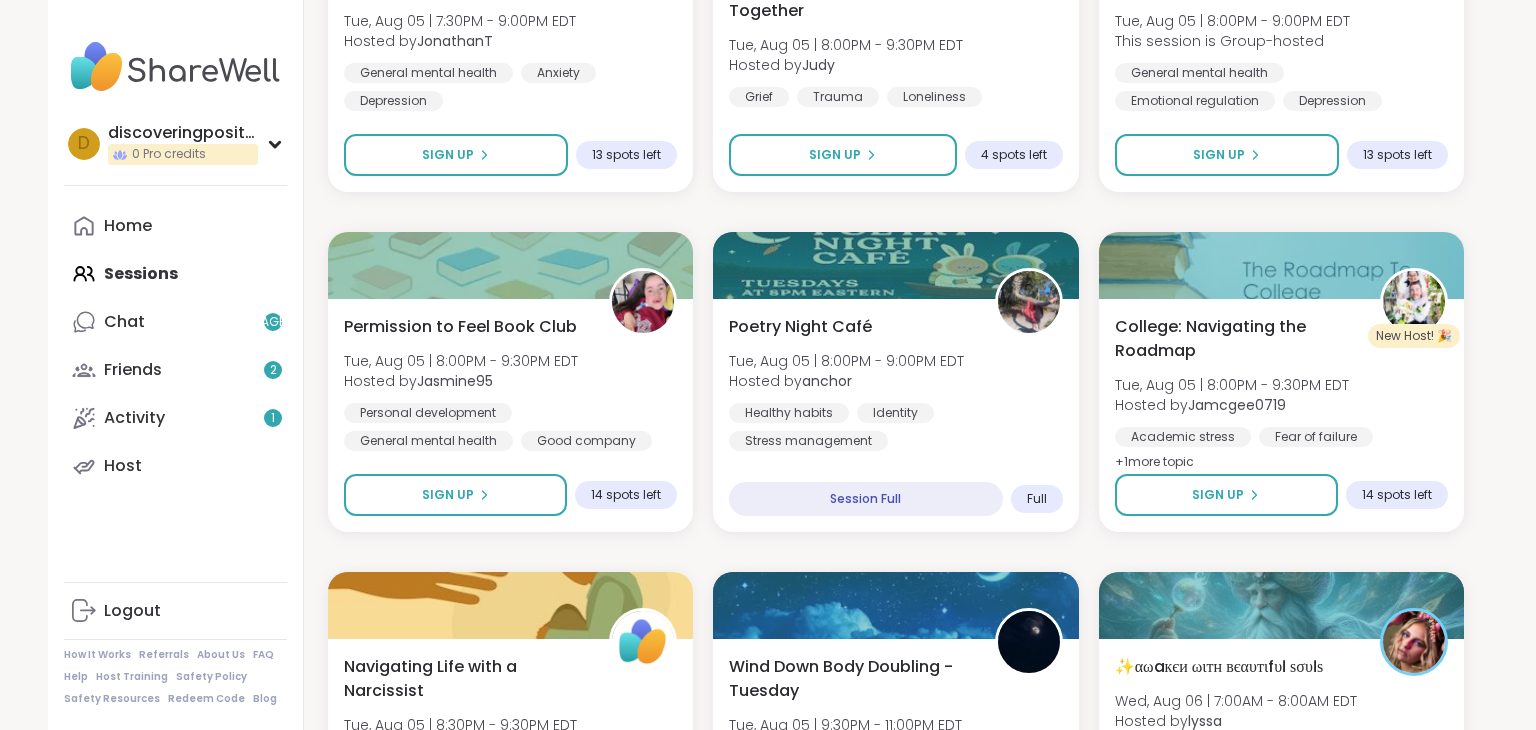 scroll, scrollTop: 5623, scrollLeft: 0, axis: vertical 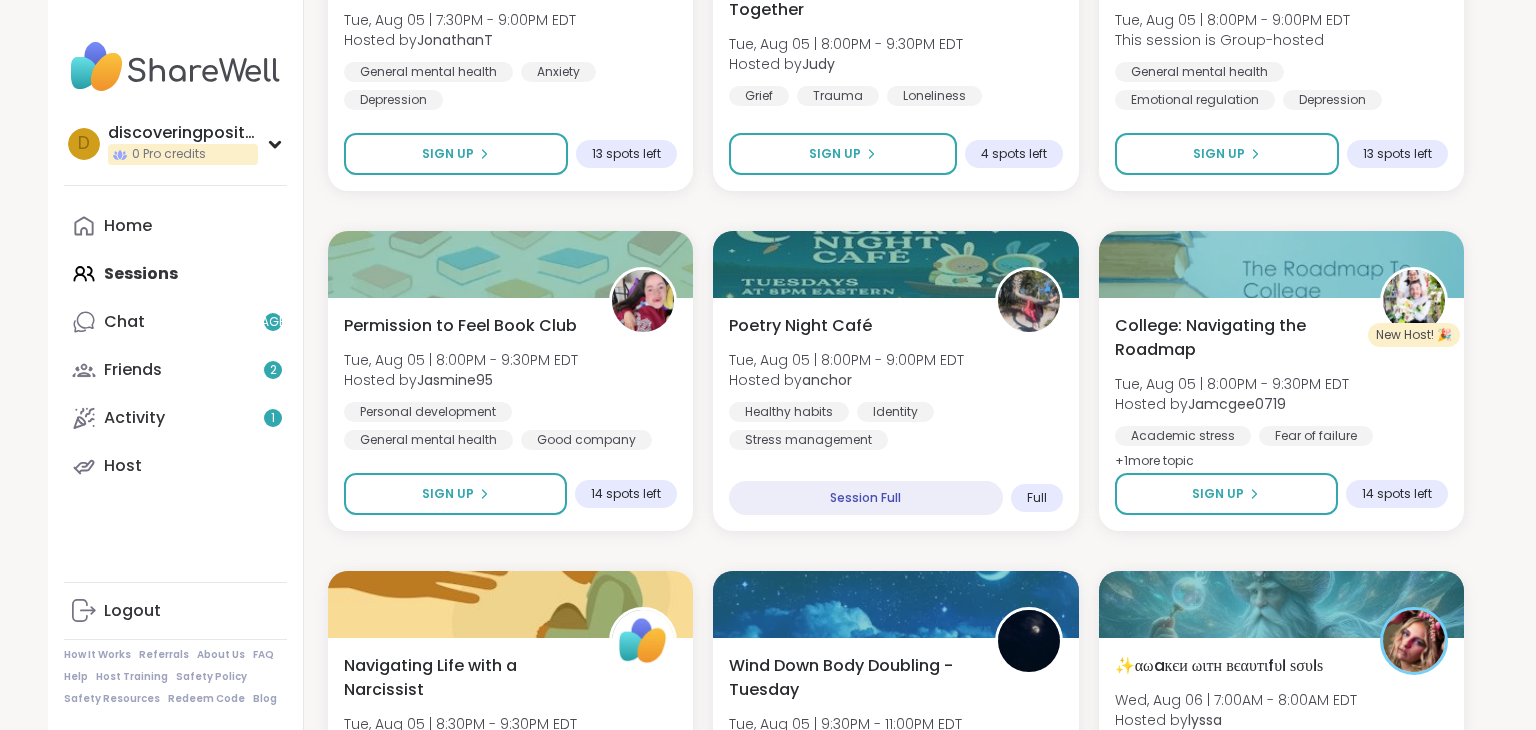 click on "Session Full" at bounding box center (865, 498) 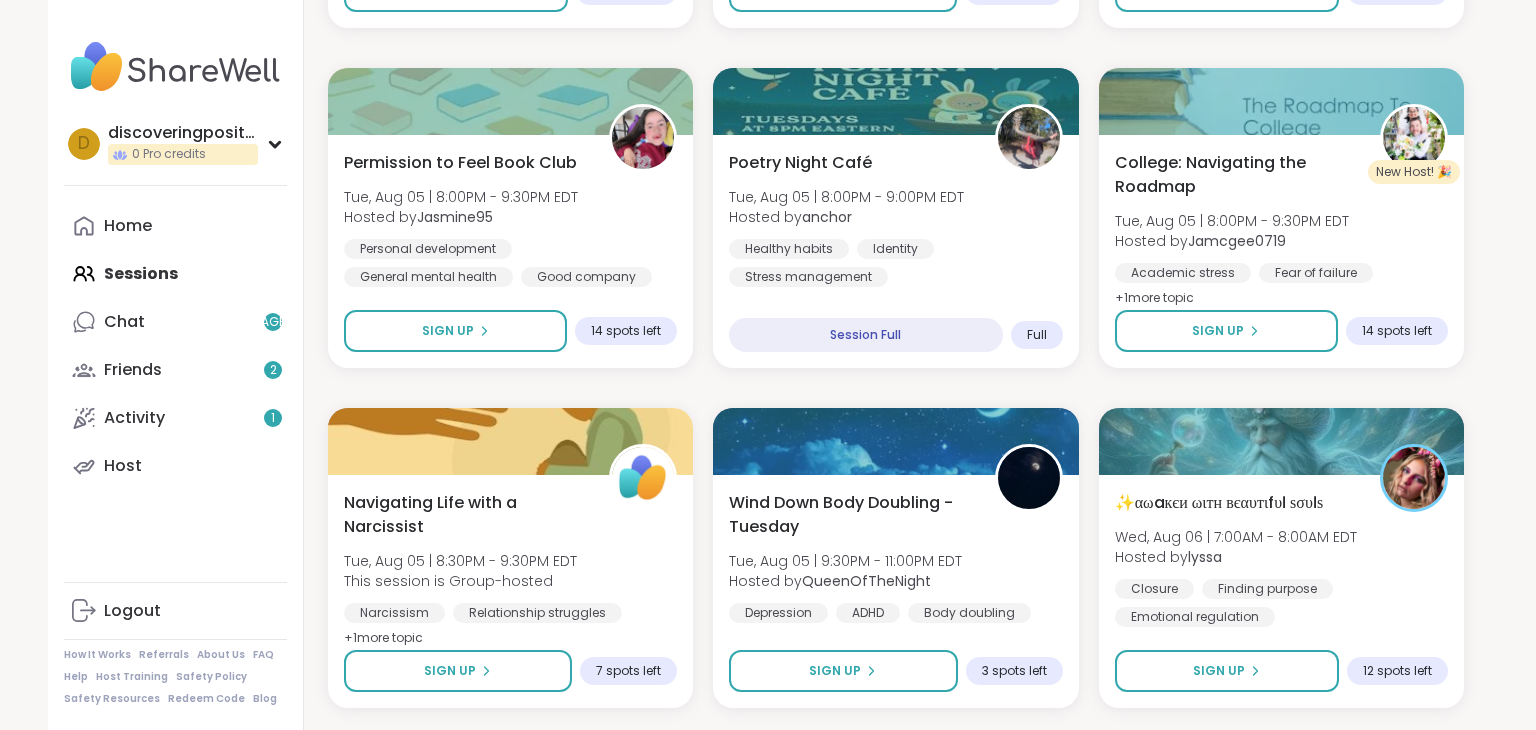 scroll, scrollTop: 5795, scrollLeft: 0, axis: vertical 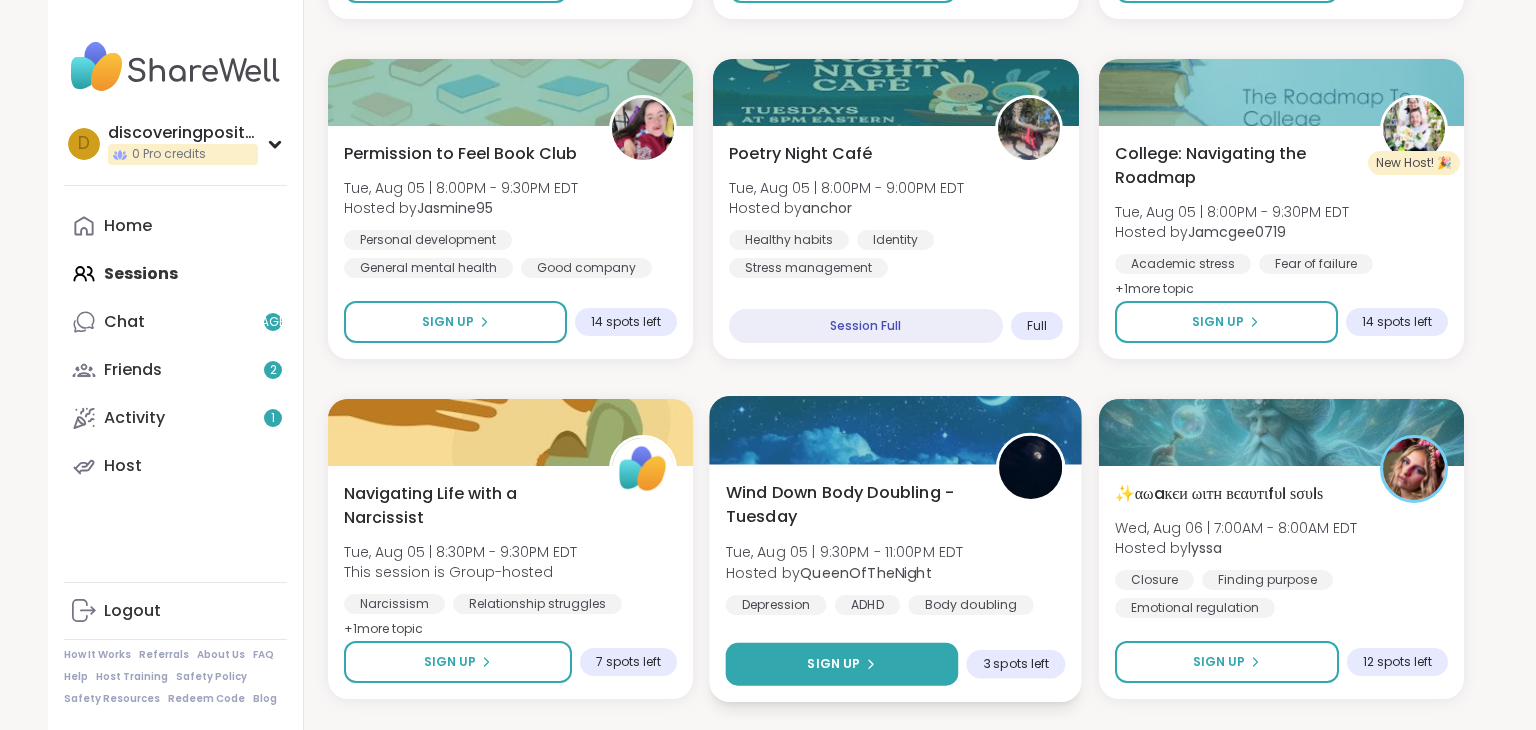 click on "Sign Up" at bounding box center (842, 664) 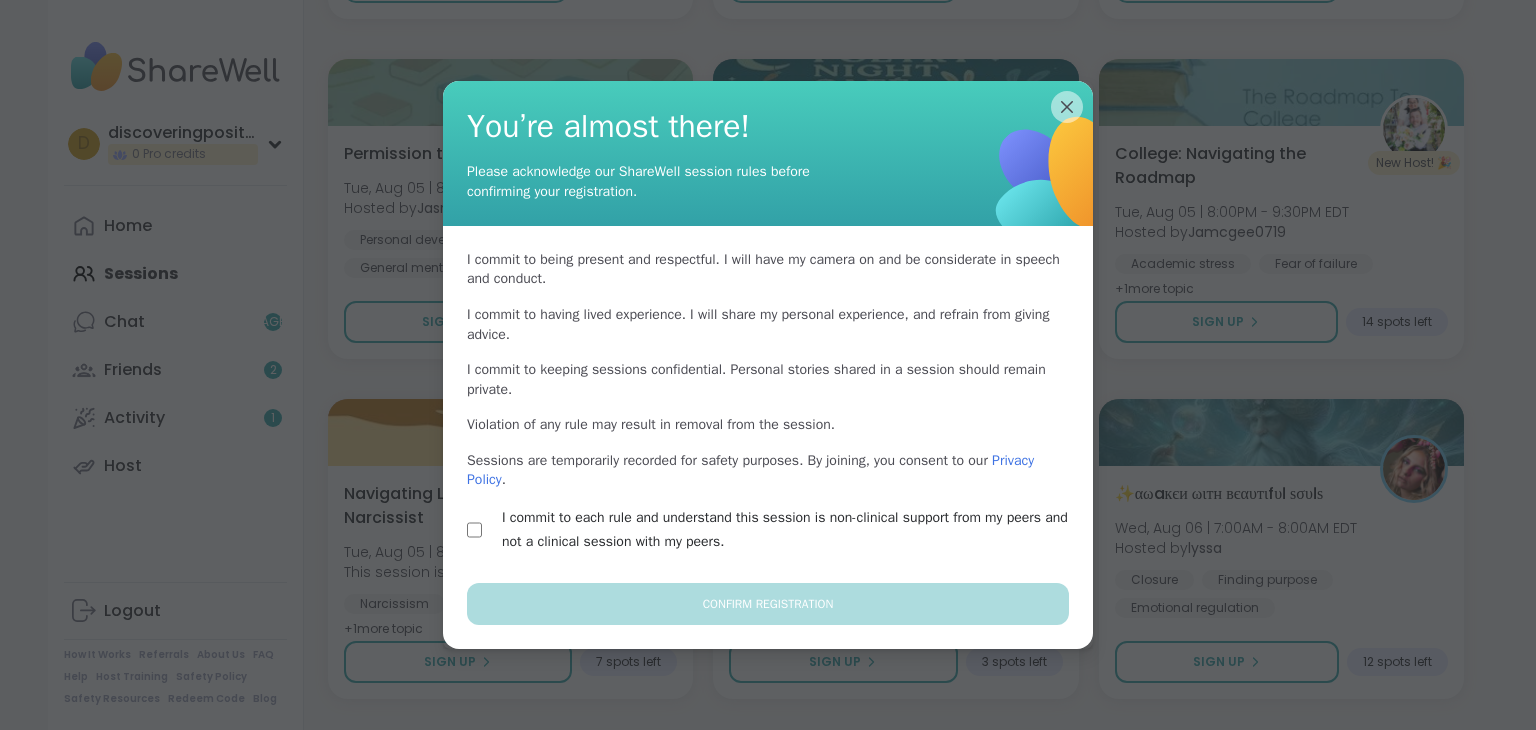 click on "I commit to each rule and understand this session is non-clinical support from my peers and not a clinical session with my peers." at bounding box center (791, 530) 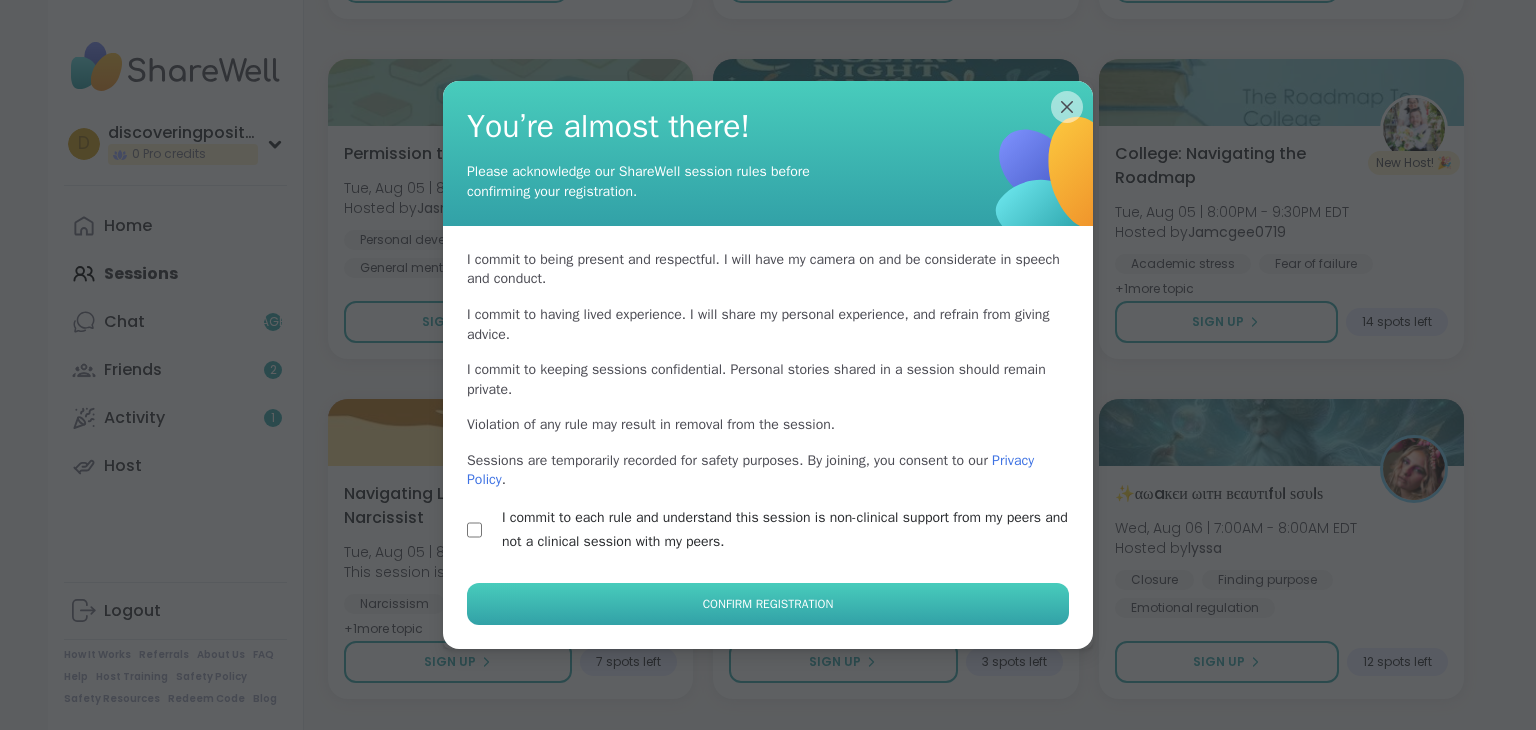 click on "Confirm Registration" at bounding box center (768, 604) 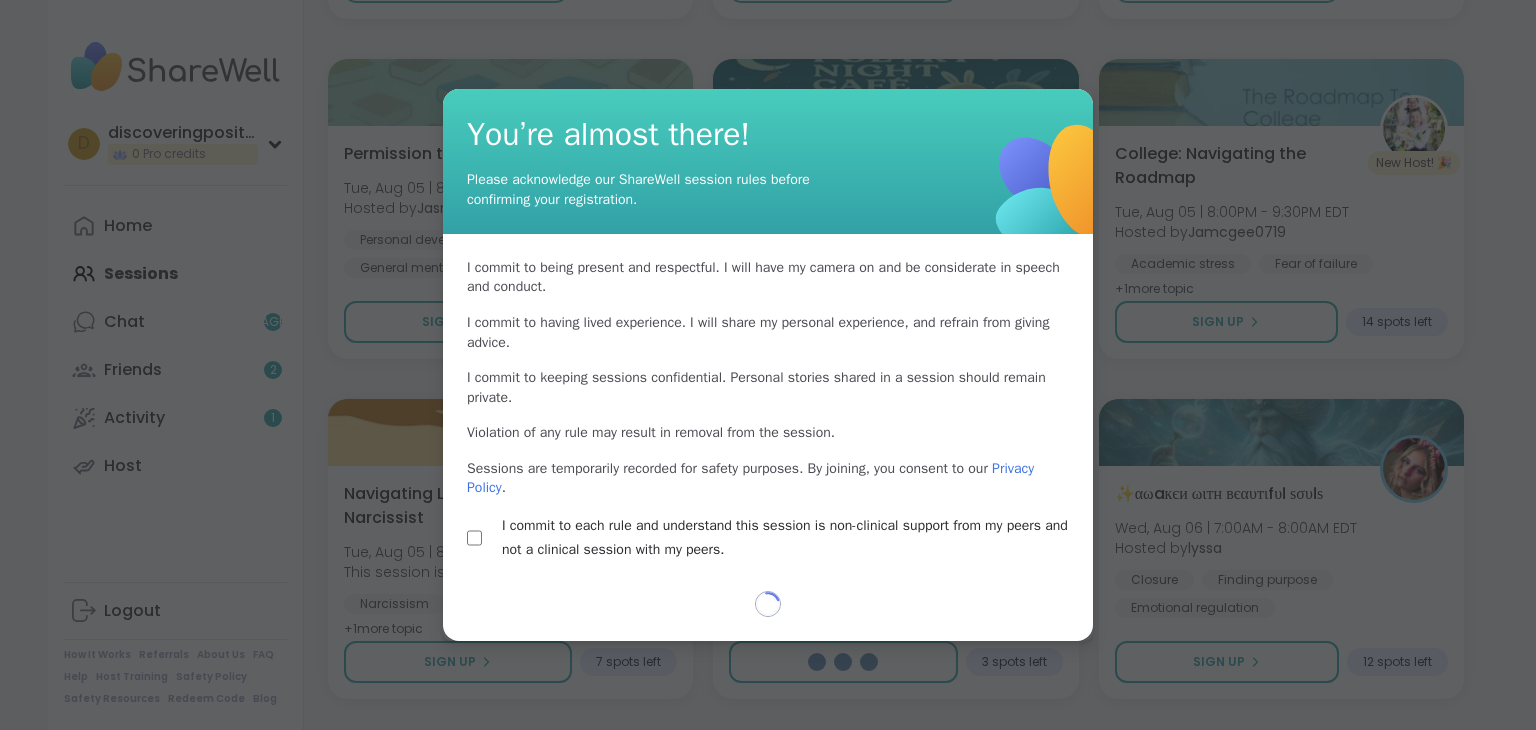 select on "**" 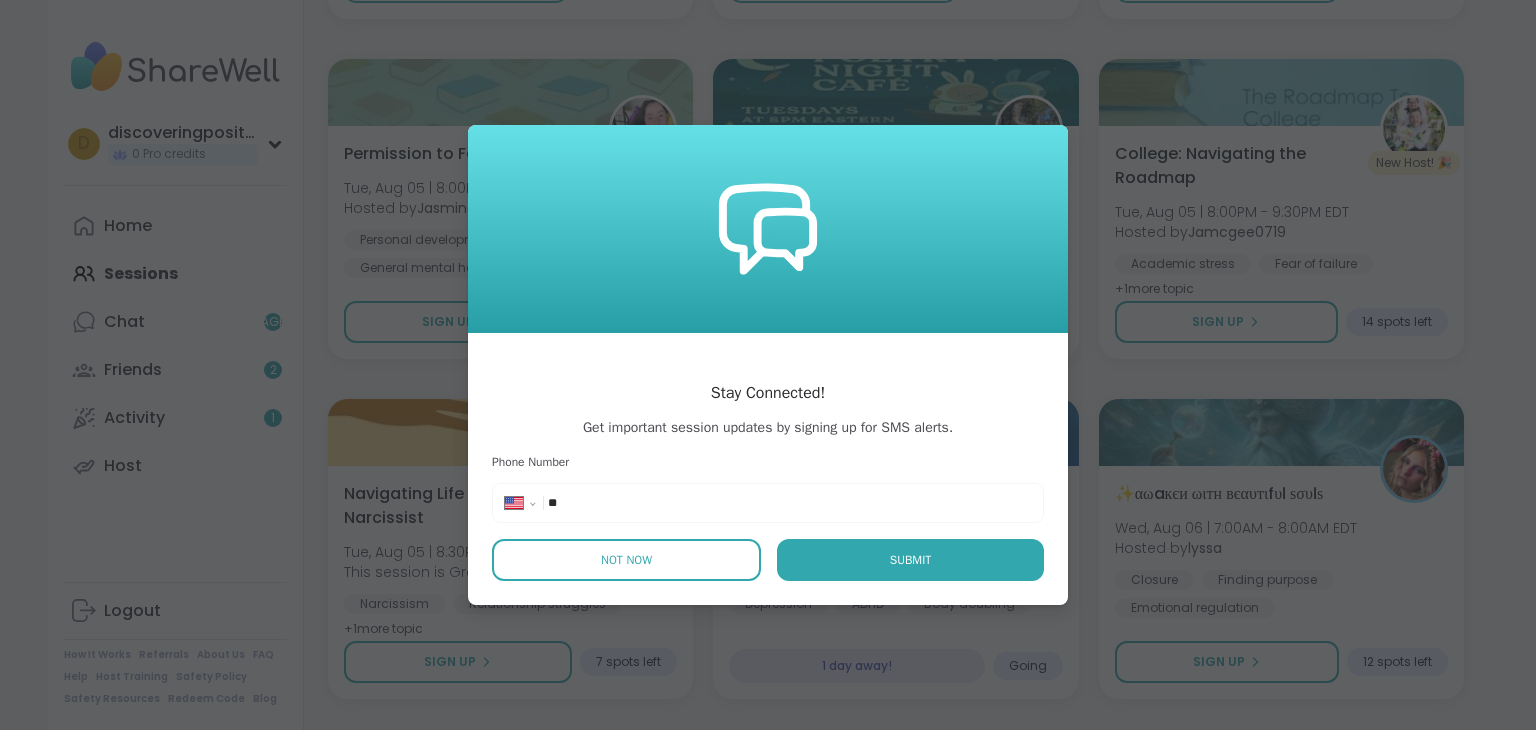 click on "Not Now" at bounding box center [626, 560] 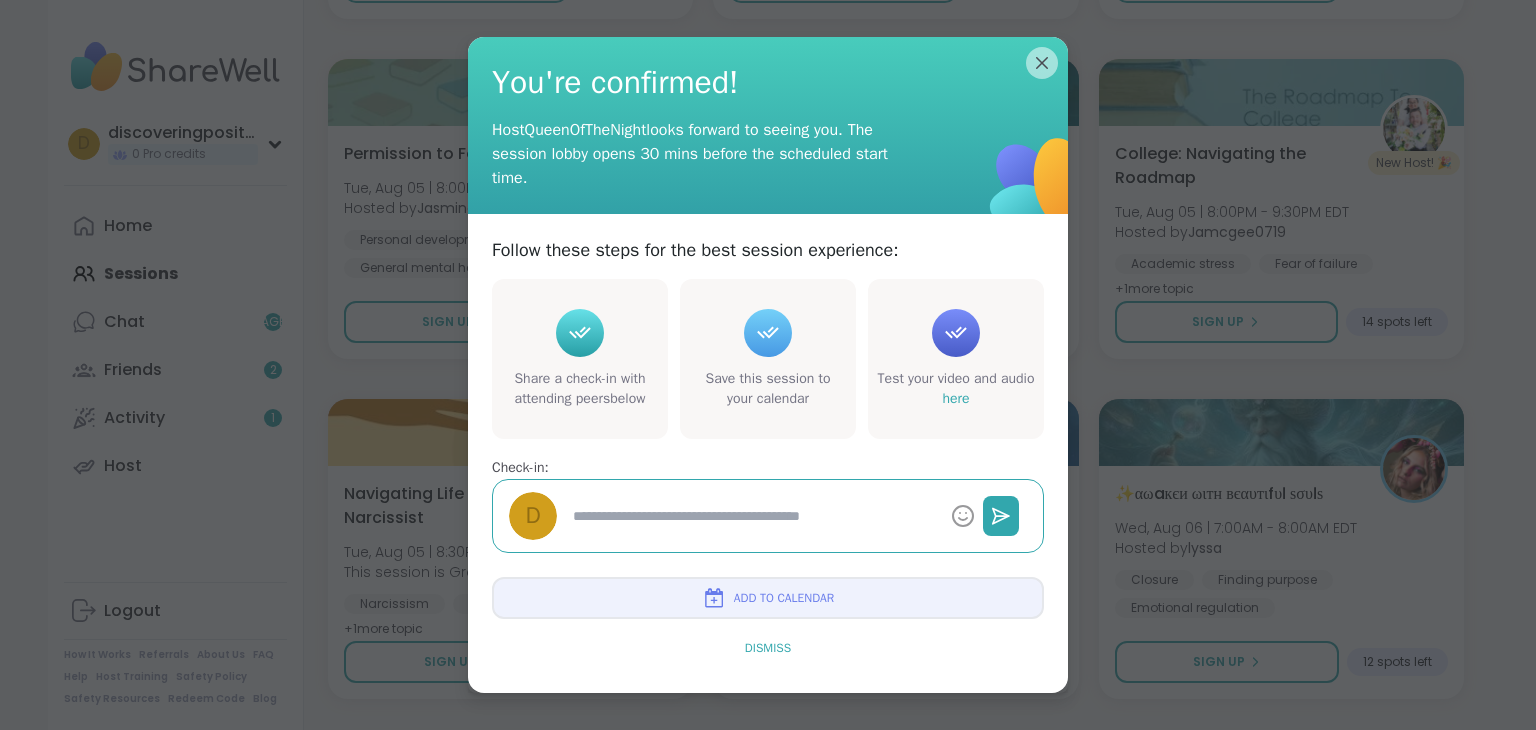 click on "Dismiss" at bounding box center (768, 648) 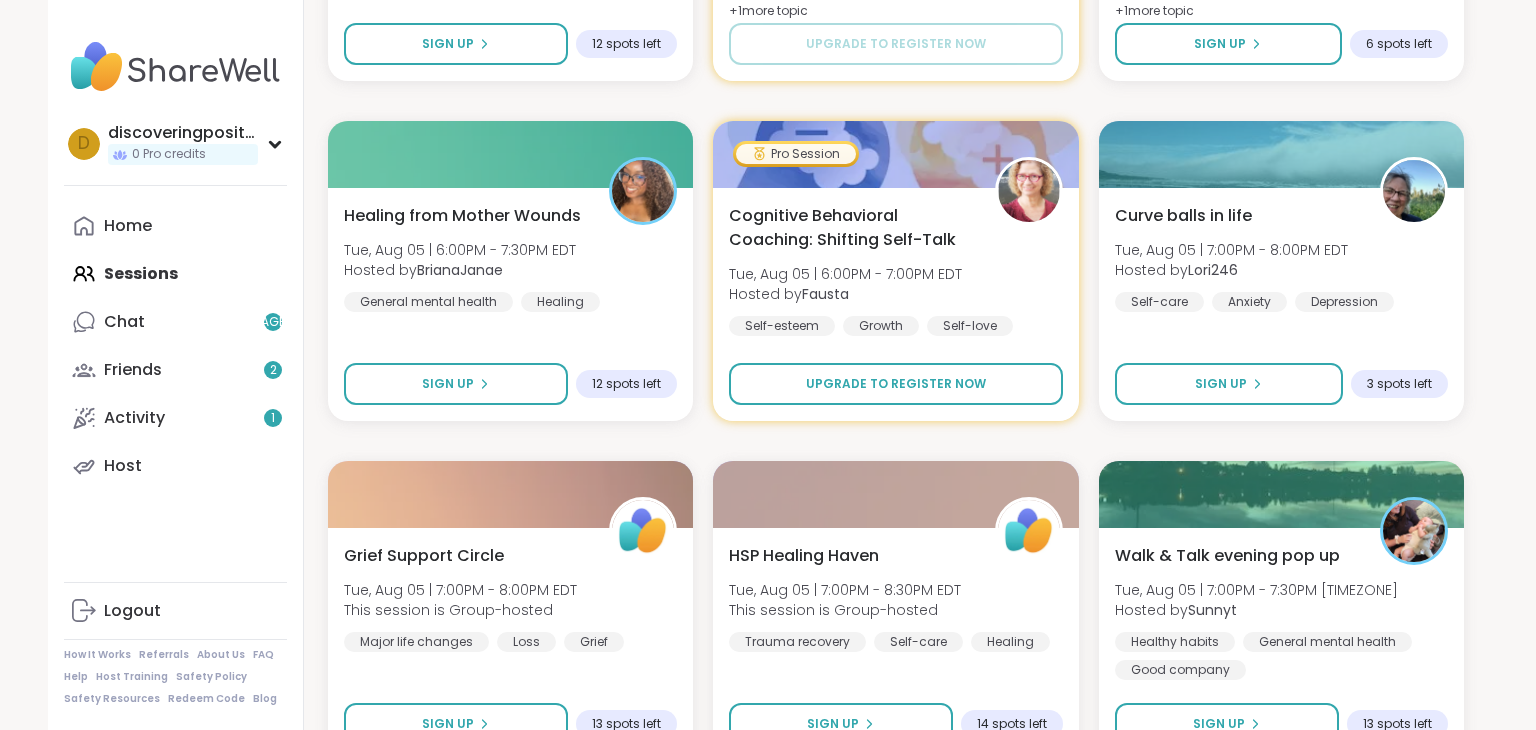 scroll, scrollTop: 4714, scrollLeft: 0, axis: vertical 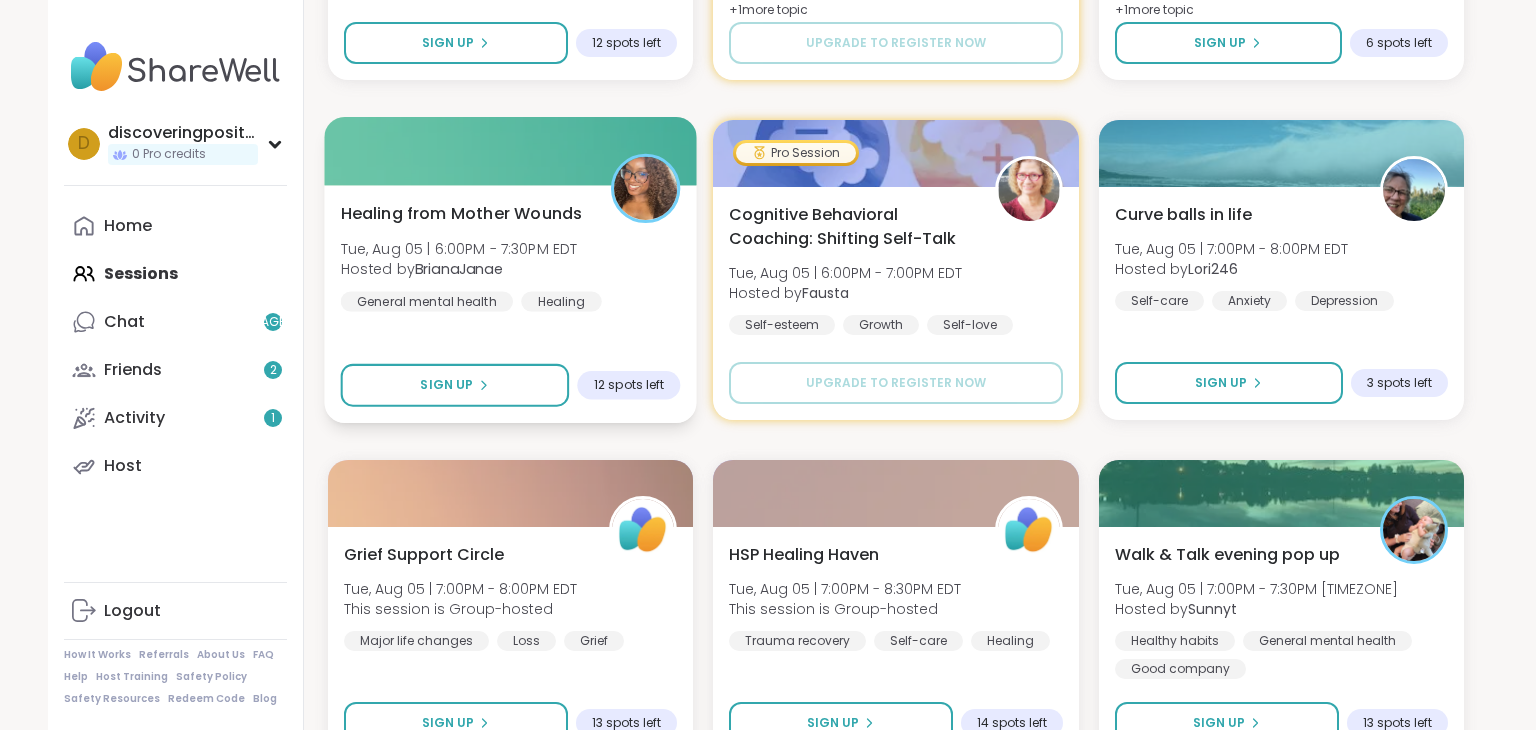click on "Healing from Mother Wounds Tue, Aug 05 | 6:00PM - 7:30PM [TIMEZONE] Hosted by [USERNAME] General mental health Healing" at bounding box center (511, 256) 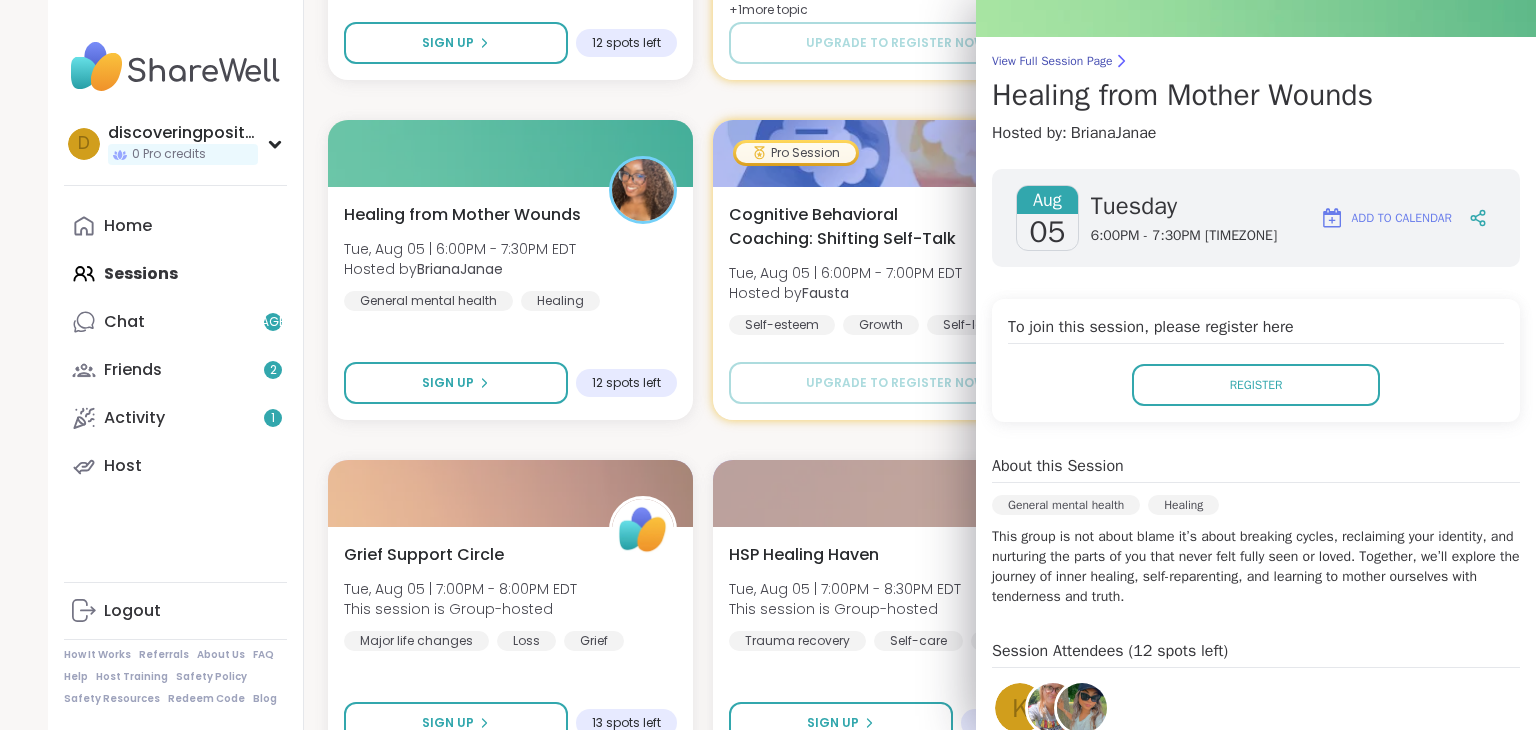 scroll, scrollTop: 127, scrollLeft: 0, axis: vertical 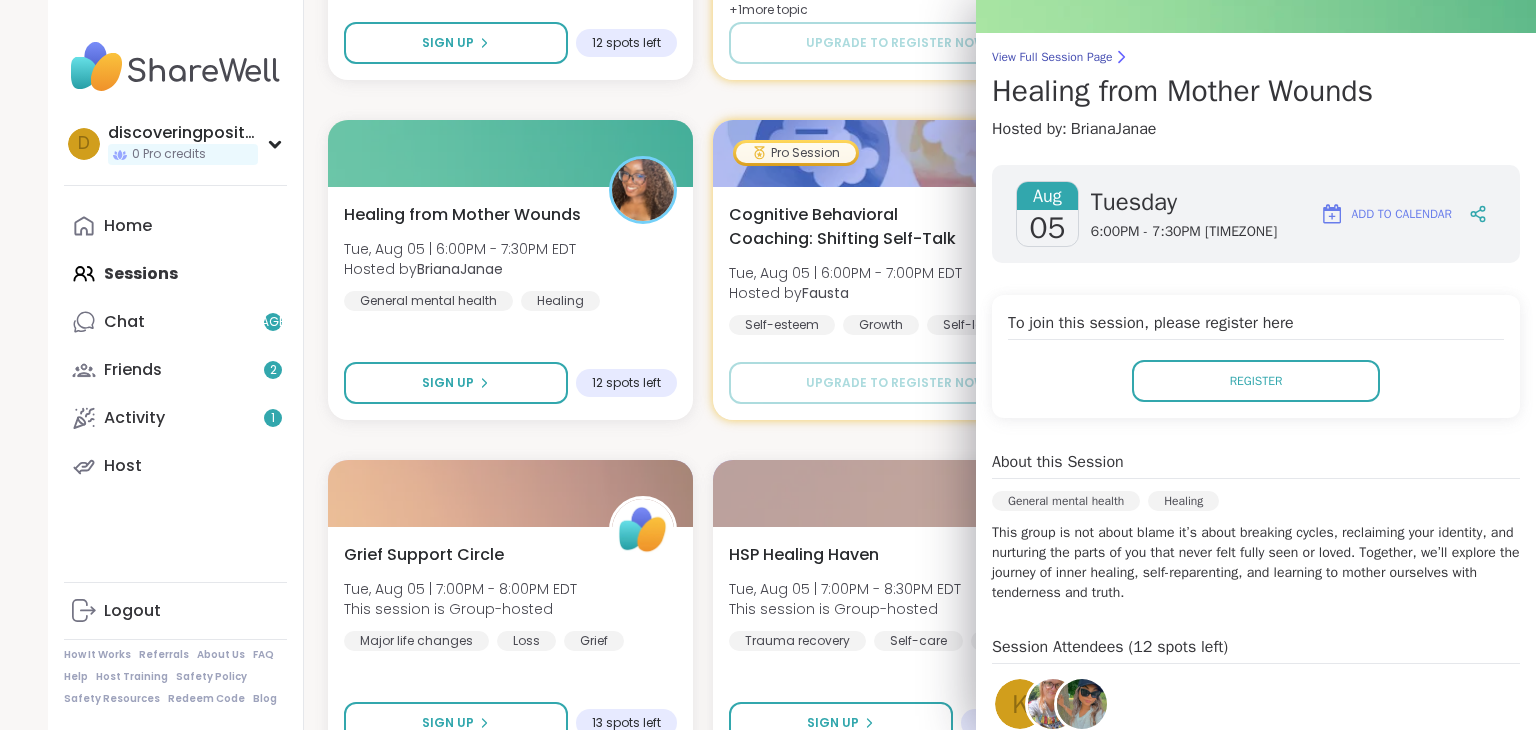 click on "Relaxing with Friends: Birthday Edition! Mon, Aug 04 | 5:00PM - 6:30PM [TIMEZONE] Hosted by [USERNAME] Life events Good company General mental health + 1  more topic 14  peers attended Unemployed and Empowered Mon, Aug 04 | 6:00PM - 7:00PM Hosted by [USERNAME] General mental health Anxiety Career stressSESSION LIVE Relaxing With Friends: Affirmation Nation! Mon, Aug 04 | 6:30PM - 8:00PM Hosted by [USERNAME] Affirmations Self-esteem Good company + 1  more topic SESSION LIVE BIPOC Peers to Celebrate Goals and Achievements Mon, Aug 04 | 7:00PM - 8:00PM This session is Group-hosted Self-Improvement Goal-setting BIPOC Support + 1  more topic Sign Up 13 spots left The Healing Journey of Grief Mon, Aug 04 | 7:00PM - 8:30PM Hosted by [USERNAME] Loss of a loved one Grief Spirituality Session Full Full Health Challenges and/or Chronic Pain Mon, Aug 04 | 7:00PM - 8:00PM Hosted by [USERNAME] Illness Chronic Illness Chronic pain management + 1  more topic Sign Up 2 spots left Hosted by  Full" at bounding box center (896, -240) 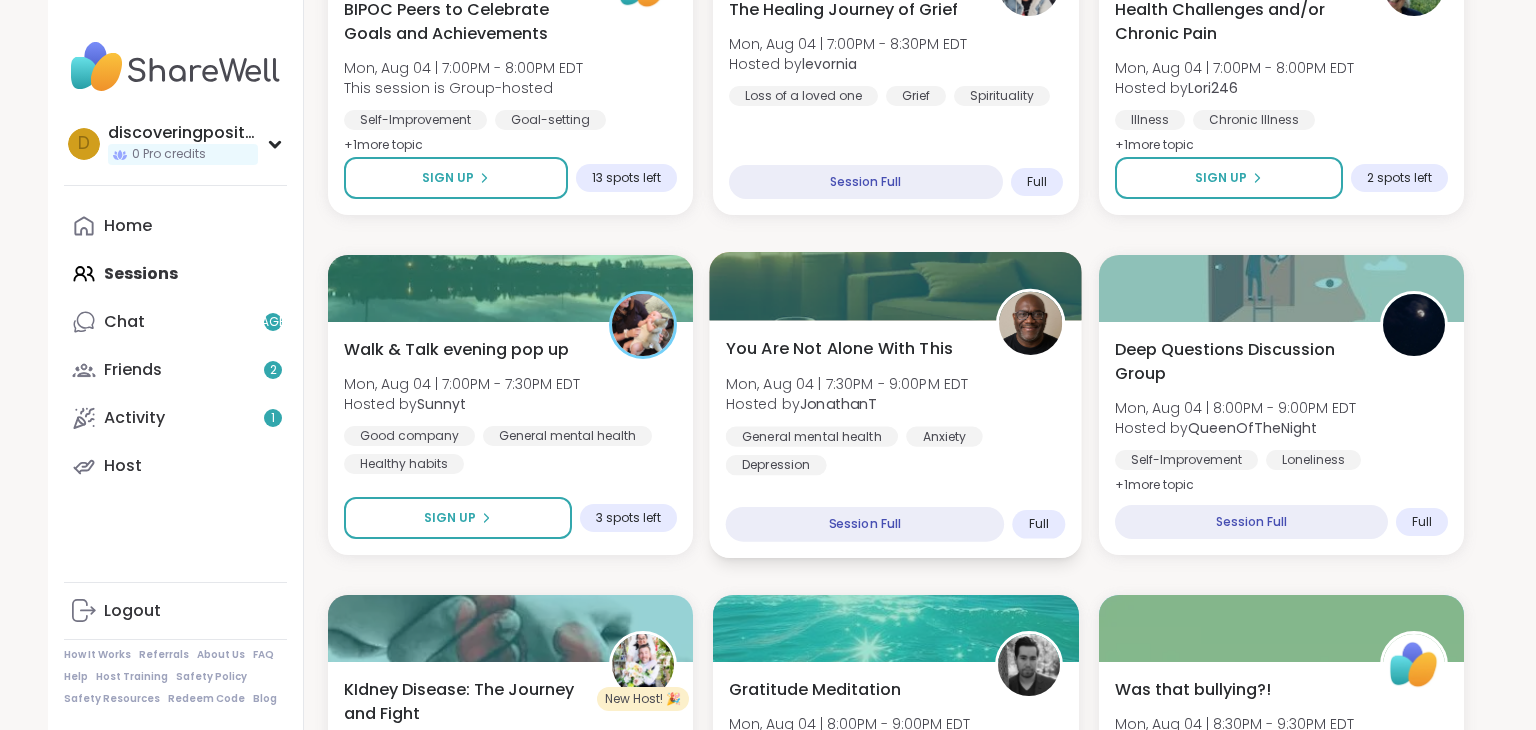scroll, scrollTop: 841, scrollLeft: 0, axis: vertical 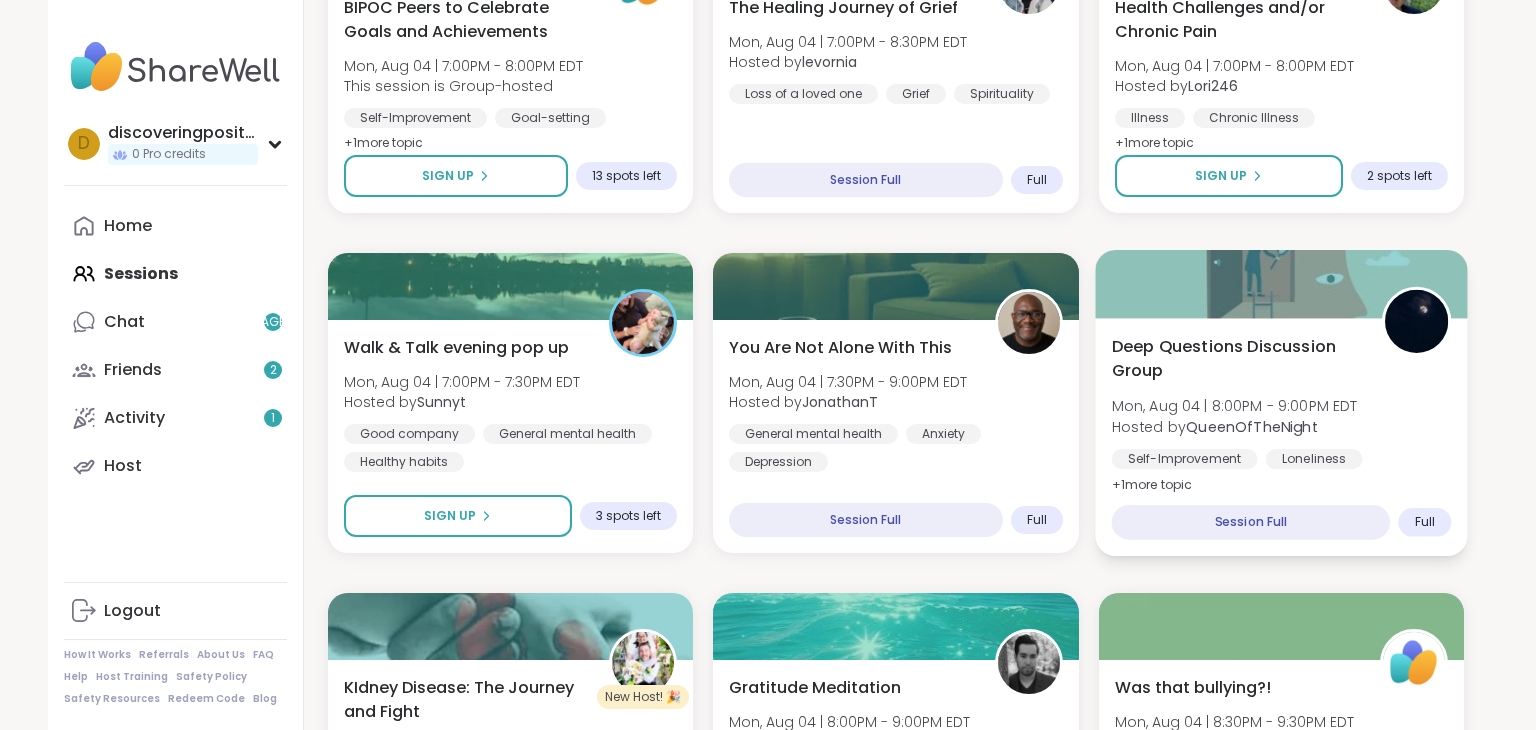click on "Deep Questions Discussion Group" at bounding box center [1235, 358] 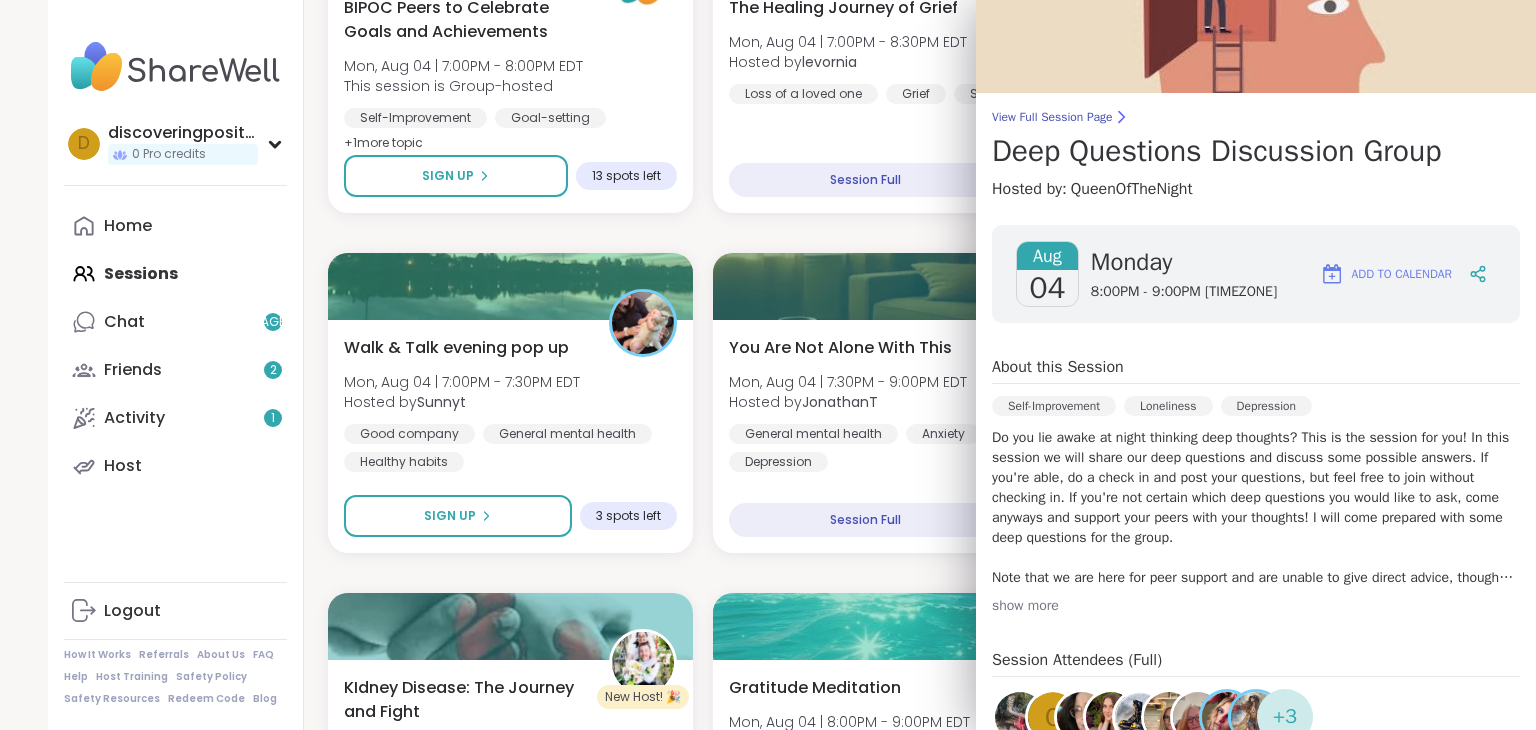 scroll, scrollTop: 71, scrollLeft: 0, axis: vertical 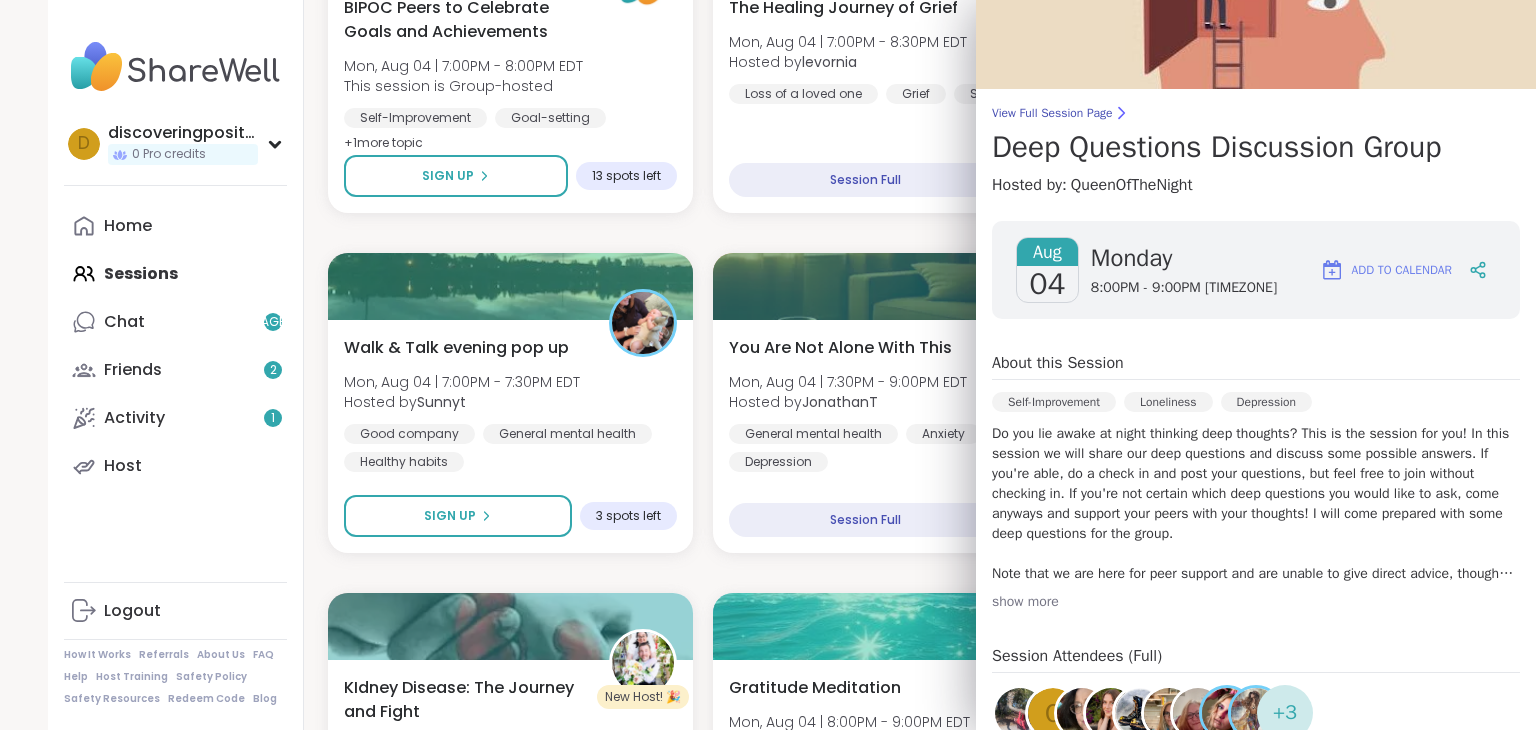 click on "Relaxing with Friends: Birthday Edition! Mon, Aug 04 | 5:00PM - 6:30PM [TIMEZONE] Hosted by [USERNAME] Life events Good company General mental health + 1  more topic 14  peers attended Unemployed and Empowered Mon, Aug 04 | 6:00PM - 7:00PM Hosted by [USERNAME] General mental health Anxiety Career stressSESSION LIVE Relaxing With Friends: Affirmation Nation! Mon, Aug 04 | 6:30PM - 8:00PM Hosted by [USERNAME] Affirmations Self-esteem Good company + 1  more topic SESSION LIVE BIPOC Peers to Celebrate Goals and Achievements Mon, Aug 04 | 7:00PM - 8:00PM This session is Group-hosted Self-Improvement Goal-setting BIPOC Support + 1  more topic Sign Up 13 spots left The Healing Journey of Grief Mon, Aug 04 | 7:00PM - 8:30PM Hosted by [USERNAME] Loss of a loved one Grief Spirituality Session Full Full Health Challenges and/or Chronic Pain Mon, Aug 04 | 7:00PM - 8:00PM Hosted by [USERNAME] Illness Chronic Illness Chronic pain management + 1  more topic Sign Up 2 spots left Hosted by  Full" at bounding box center [896, 3633] 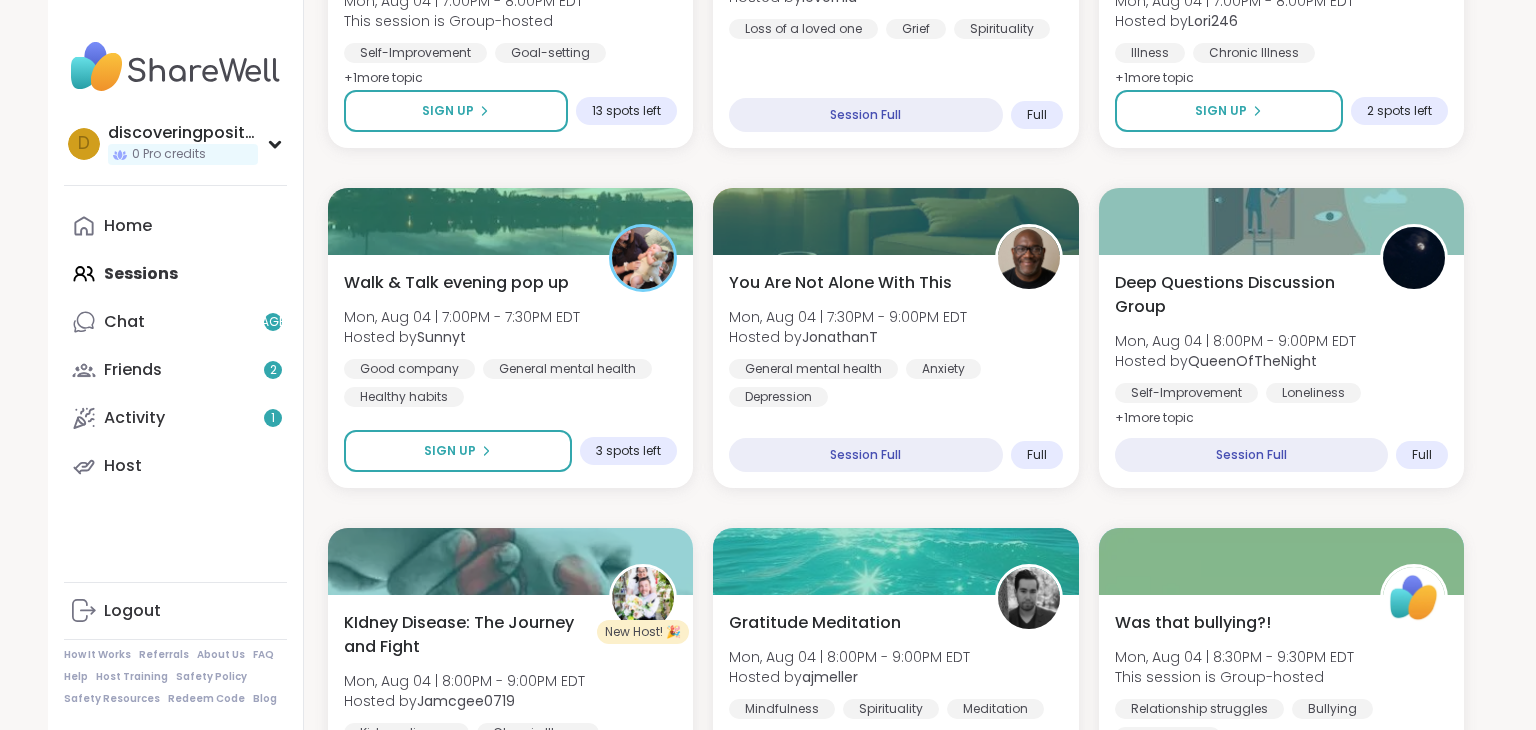 scroll, scrollTop: 909, scrollLeft: 0, axis: vertical 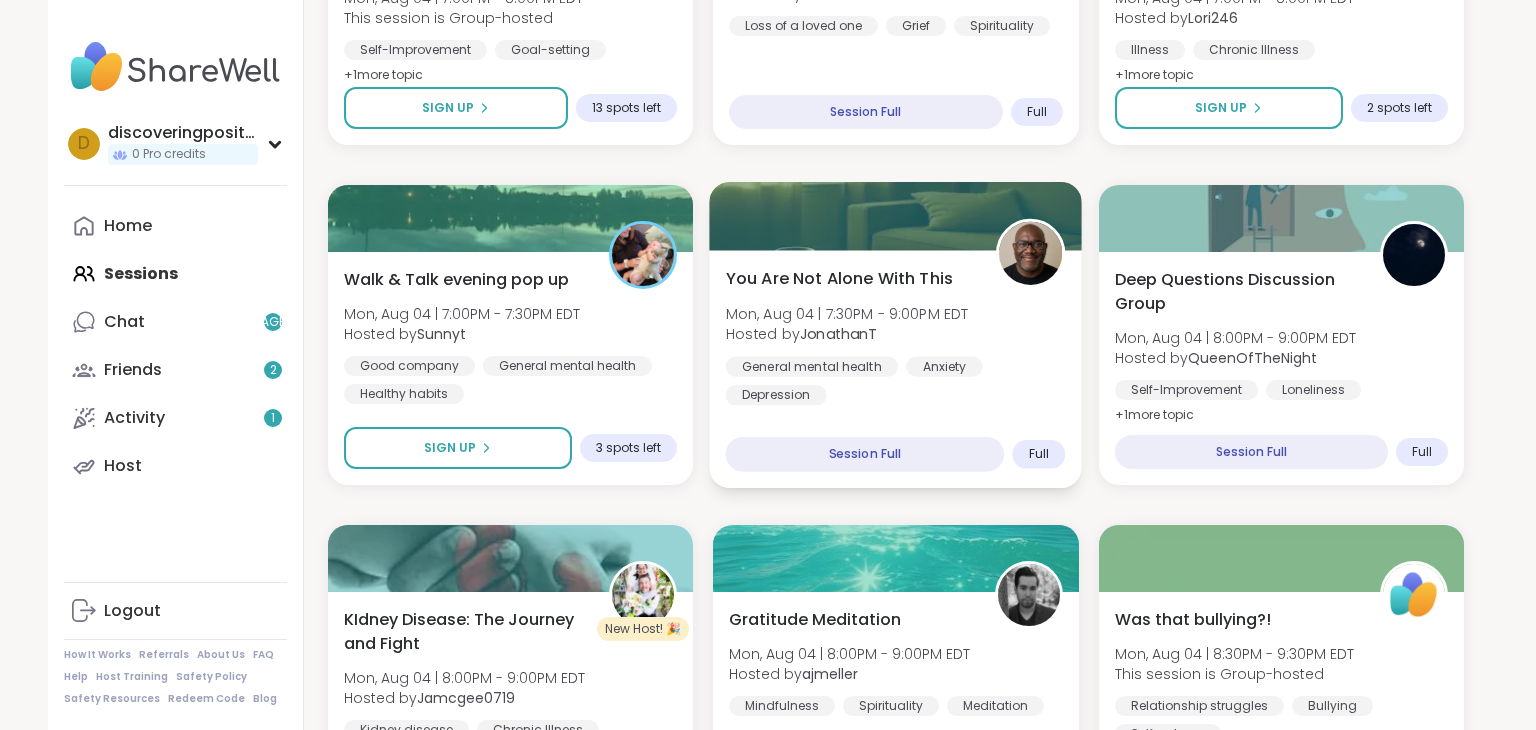 click on "Mon, Aug 04 | 7:30PM - 9:00PM EDT" at bounding box center (847, 313) 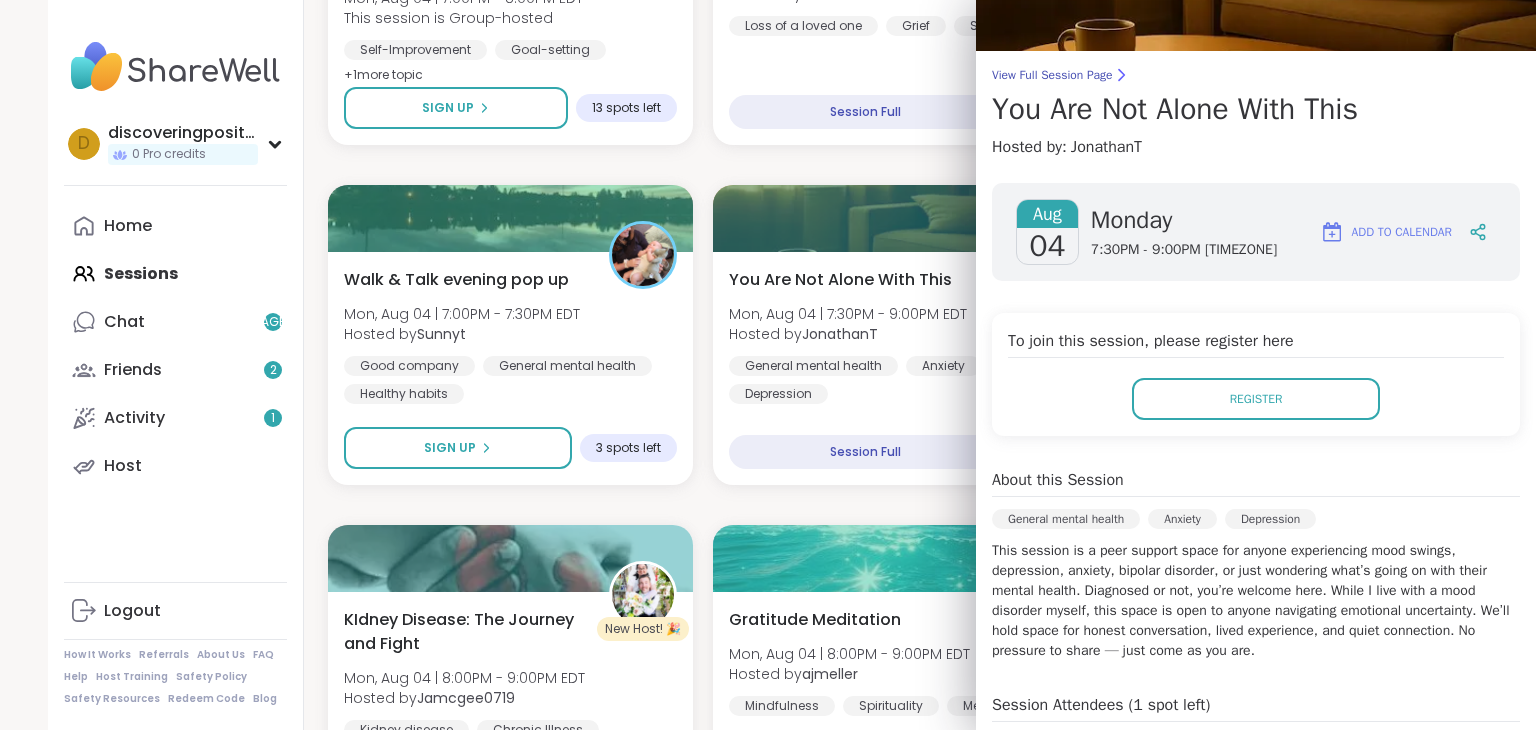 scroll, scrollTop: 112, scrollLeft: 0, axis: vertical 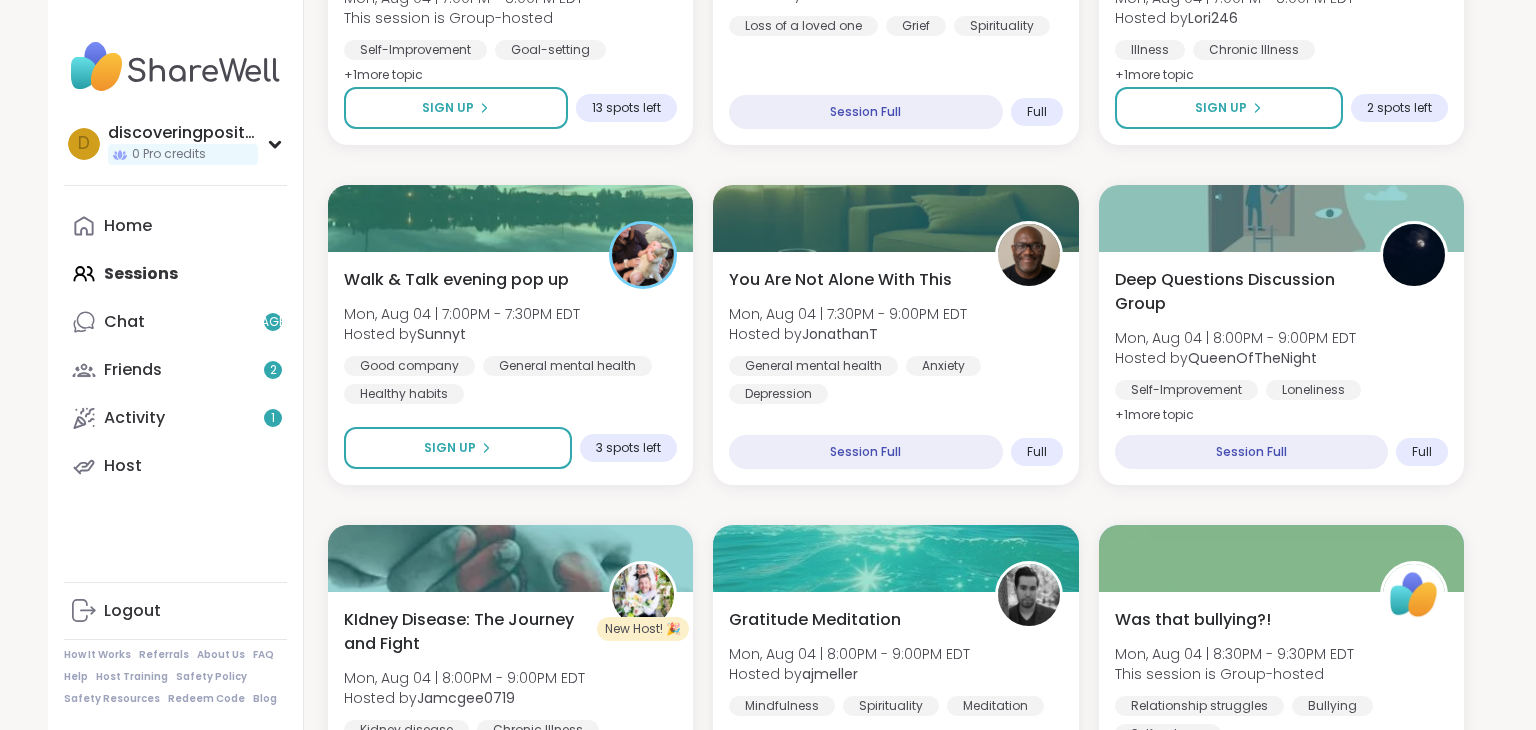 click on "Relaxing with Friends: Birthday Edition! Mon, Aug 04 | 5:00PM - 6:30PM [TIMEZONE] Hosted by [USERNAME] Life events Good company General mental health + 1  more topic 14  peers attended Unemployed and Empowered Mon, Aug 04 | 6:00PM - 7:00PM Hosted by [USERNAME] General mental health Anxiety Career stressSESSION LIVE Relaxing With Friends: Affirmation Nation! Mon, Aug 04 | 6:30PM - 8:00PM Hosted by [USERNAME] Affirmations Self-esteem Good company + 1  more topic SESSION LIVE BIPOC Peers to Celebrate Goals and Achievements Mon, Aug 04 | 7:00PM - 8:00PM This session is Group-hosted Self-Improvement Goal-setting BIPOC Support + 1  more topic Sign Up 13 spots left The Healing Journey of Grief Mon, Aug 04 | 7:00PM - 8:30PM Hosted by [USERNAME] Loss of a loved one Grief Spirituality Session Full Full Health Challenges and/or Chronic Pain Mon, Aug 04 | 7:00PM - 8:00PM Hosted by [USERNAME] Illness Chronic Illness Chronic pain management + 1  more topic Sign Up 2 spots left Hosted by  Full" at bounding box center (896, 3565) 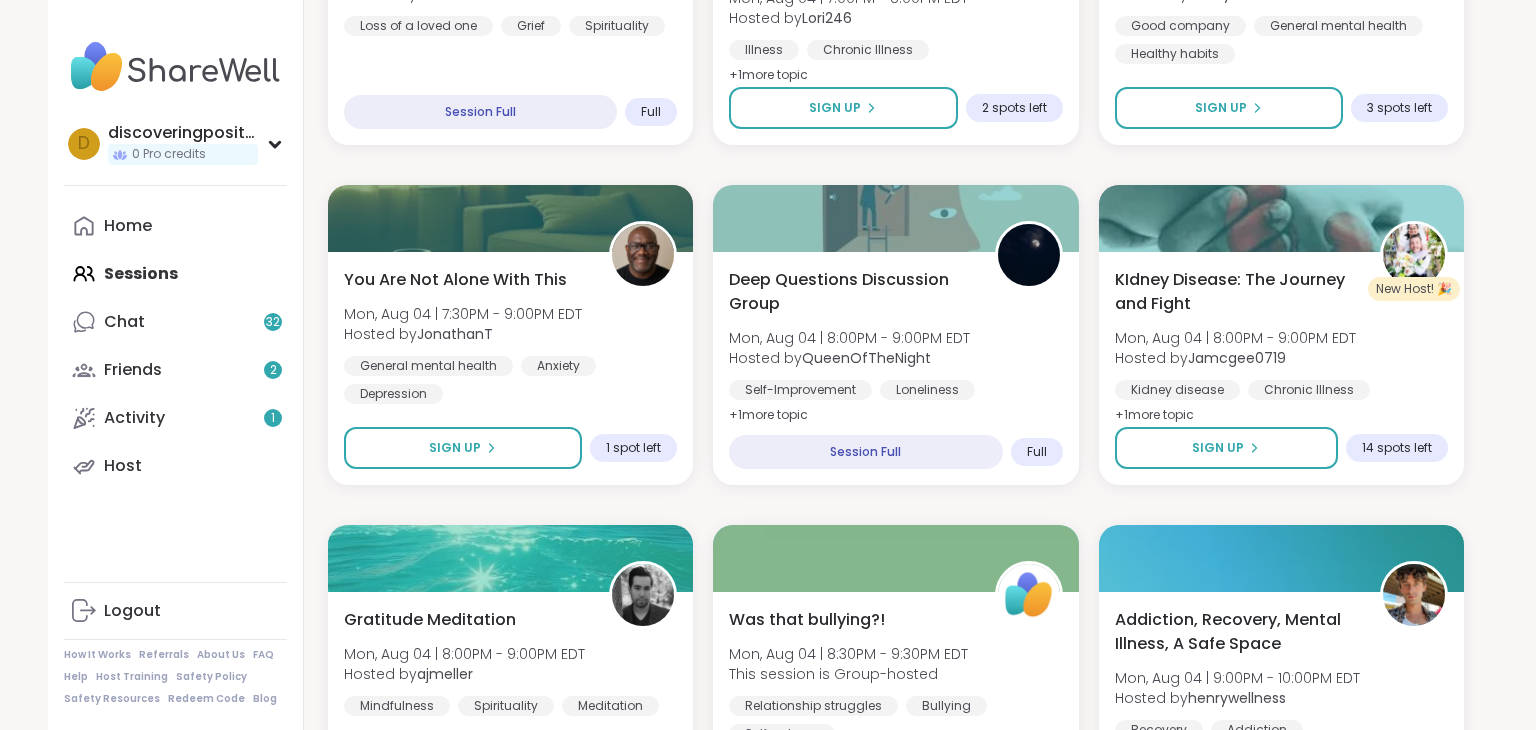 scroll, scrollTop: 909, scrollLeft: 0, axis: vertical 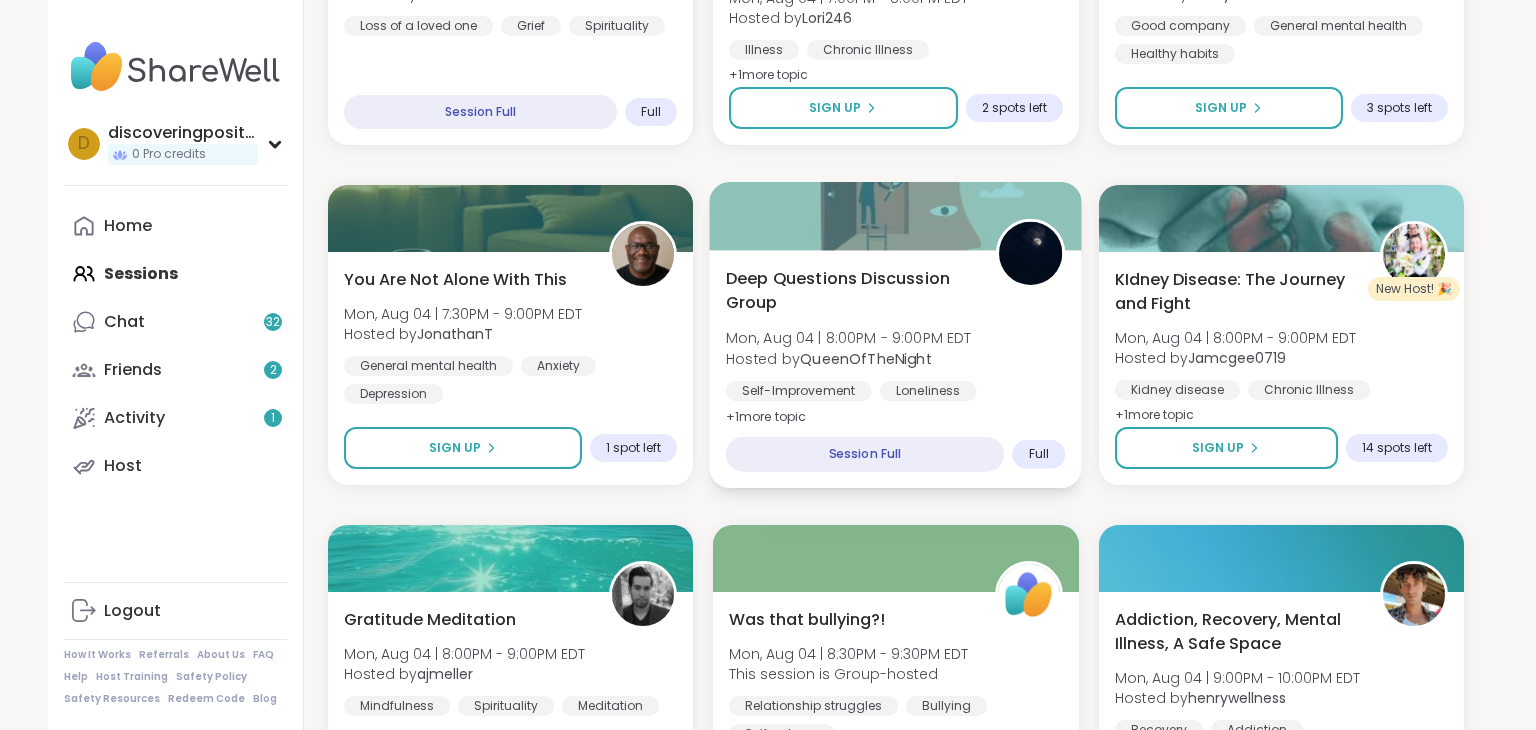 click on "Hosted by  QueenOfTheNight" at bounding box center [849, 358] 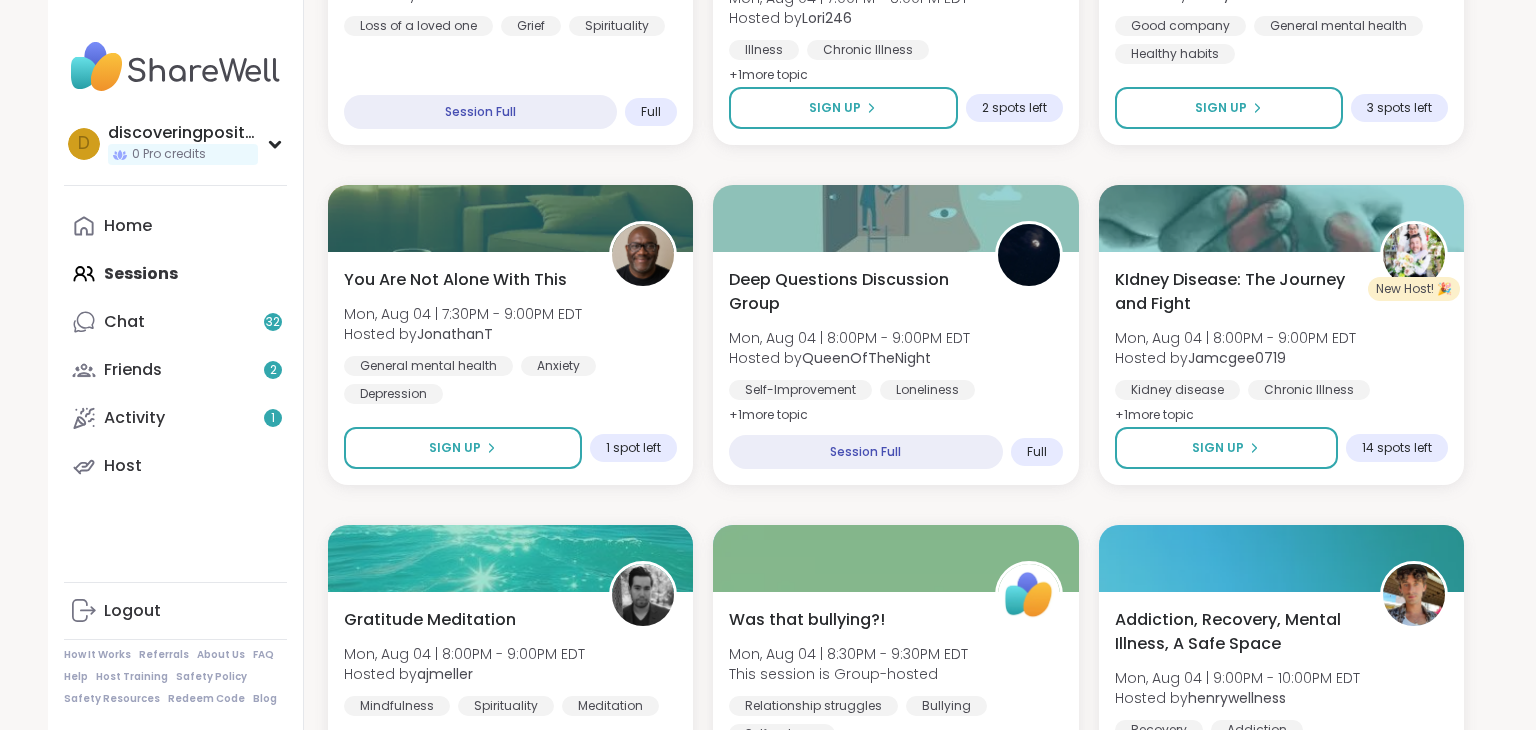 click on "Unemployed and Empowered Mon, Aug 04 | 6:00PM - 7:00PM EDT Hosted by  BrianaJanae General mental health Anxiety Career stress SESSION LIVE Relaxing With Friends: Affirmation Nation! Mon, Aug 04 | 6:30PM - 8:00PM EDT Hosted by  AmberWolffWizard Affirmations Self-esteem Good company + 1  more topic SESSION LIVE BIPOC Peers to Celebrate Goals and Achievements Mon, Aug 04 | 7:00PM - 8:00PM EDT This session is Group-hosted Self-Improvement Goal-setting BIPOC Support + 1  more topic Sign Up 13 spots left The Healing Journey of Grief Mon, Aug 04 | 7:00PM - 8:30PM EDT Hosted by  levornia Loss of a loved one Grief Spirituality Session Full Full Health Challenges and/or Chronic Pain Mon, Aug 04 | 7:00PM - 8:00PM EDT Hosted by  Lori246 Illness Chronic Illness Chronic pain management + 1  more topic Sign Up 2 spots left Walk & Talk evening pop up Mon, Aug 04 | 7:00PM - 7:30PM EDT Hosted by  Sunnyt Good company General mental health Healthy habits Sign Up 3 spots left You Are Not Alone With This Hosted by  JonathanT +" at bounding box center [896, 1525] 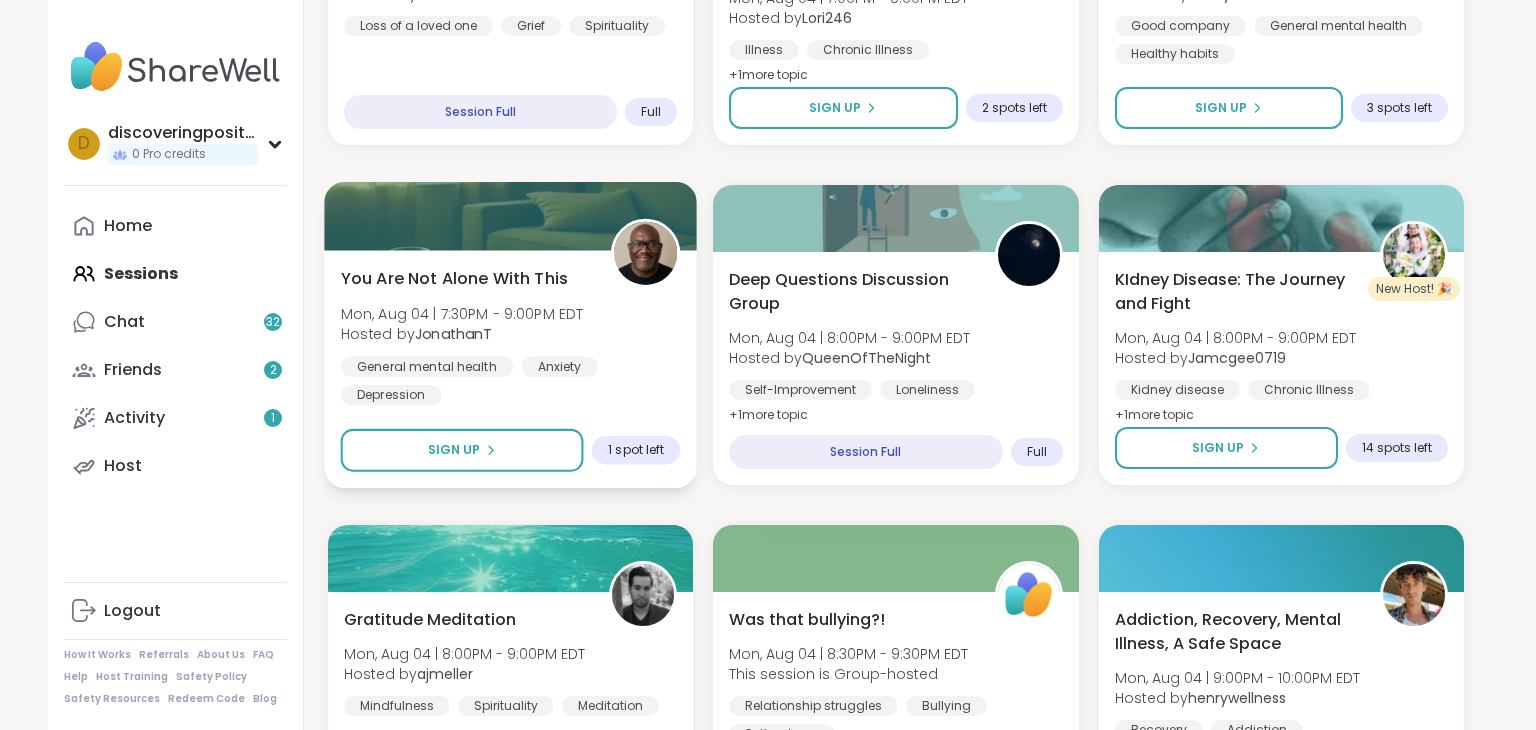 click on "General mental health Anxiety Depression" at bounding box center (511, 380) 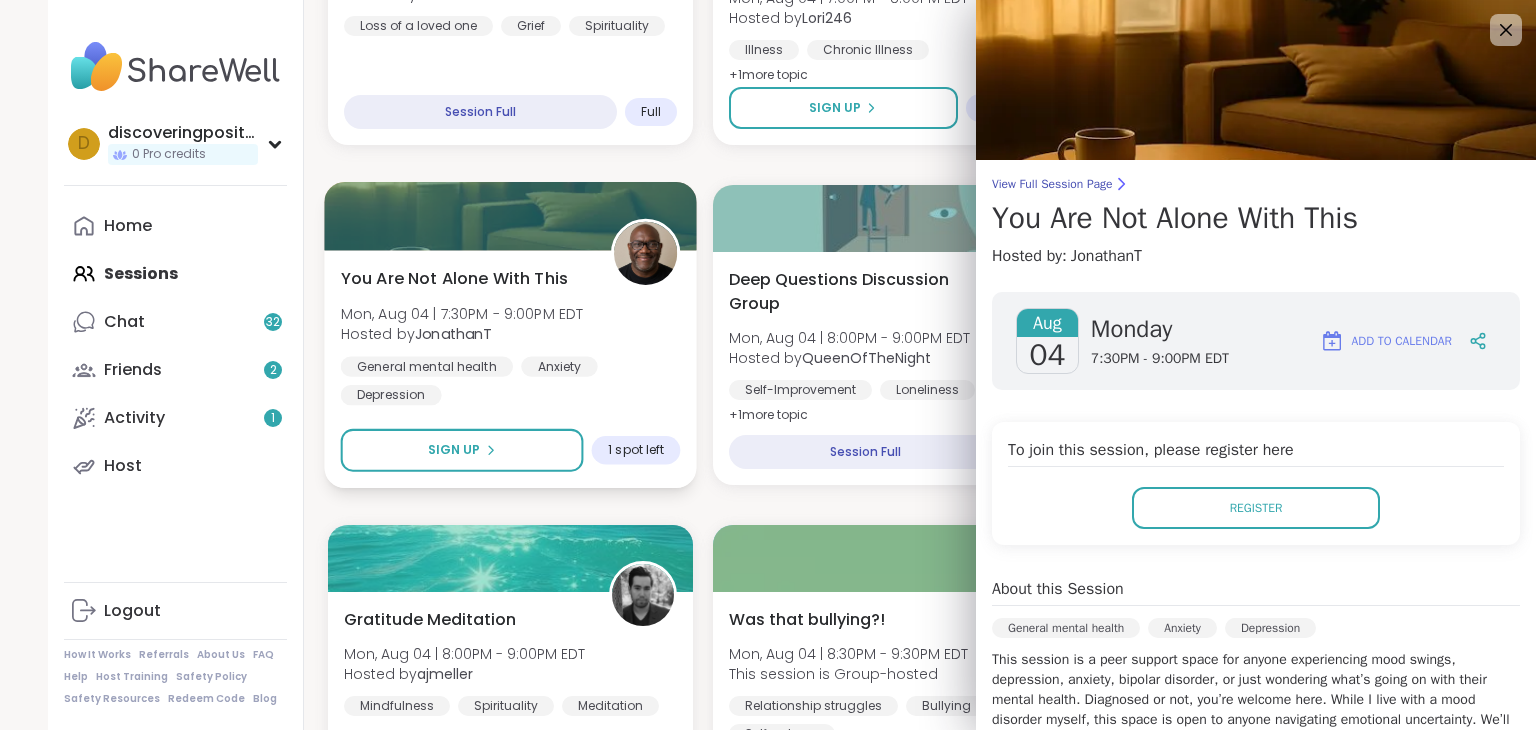 click on "You Are Not Alone With This Mon, Aug 04 | 7:30PM - 9:00PM EDT Hosted by  JonathanT General mental health Anxiety Depression Sign Up 1 spot left" at bounding box center [510, 369] 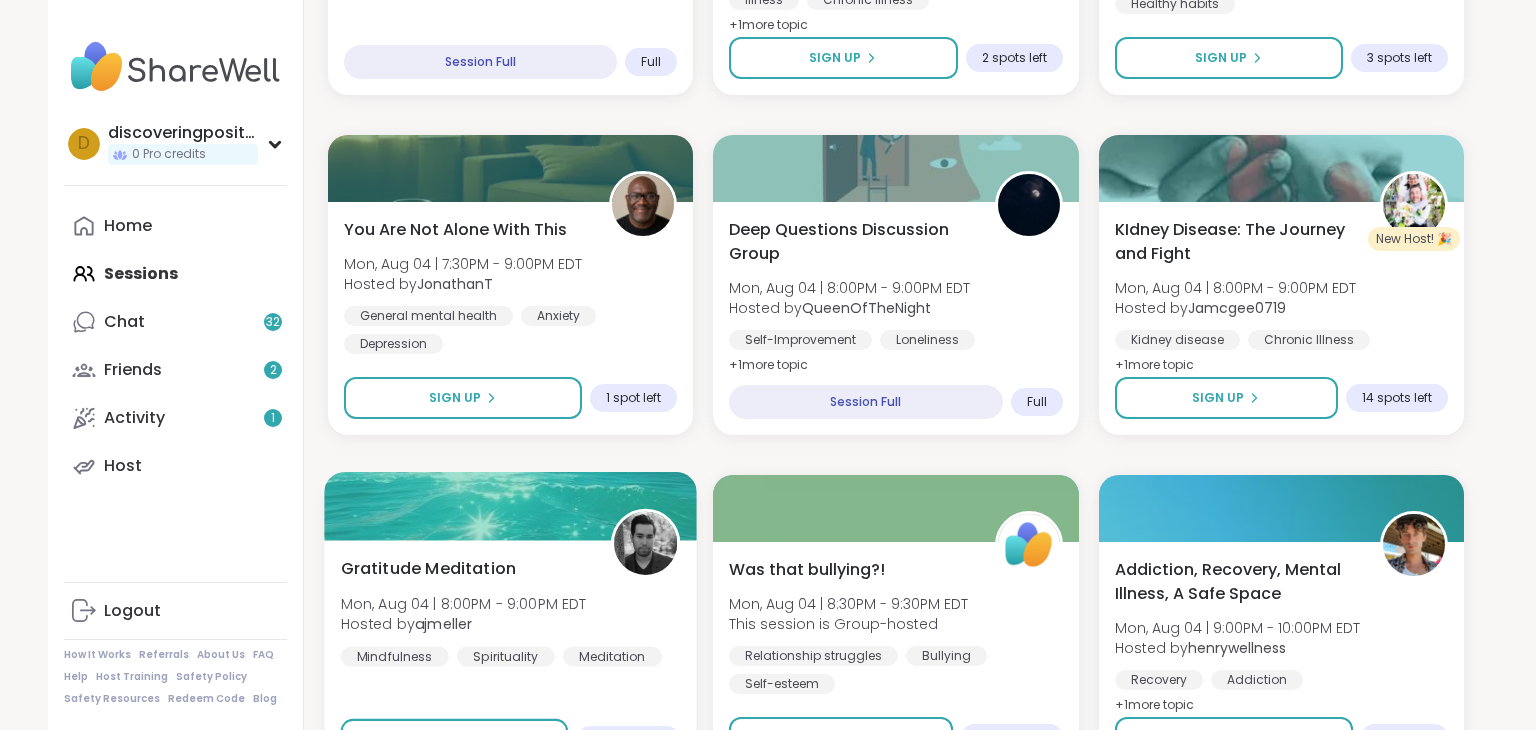 scroll, scrollTop: 957, scrollLeft: 0, axis: vertical 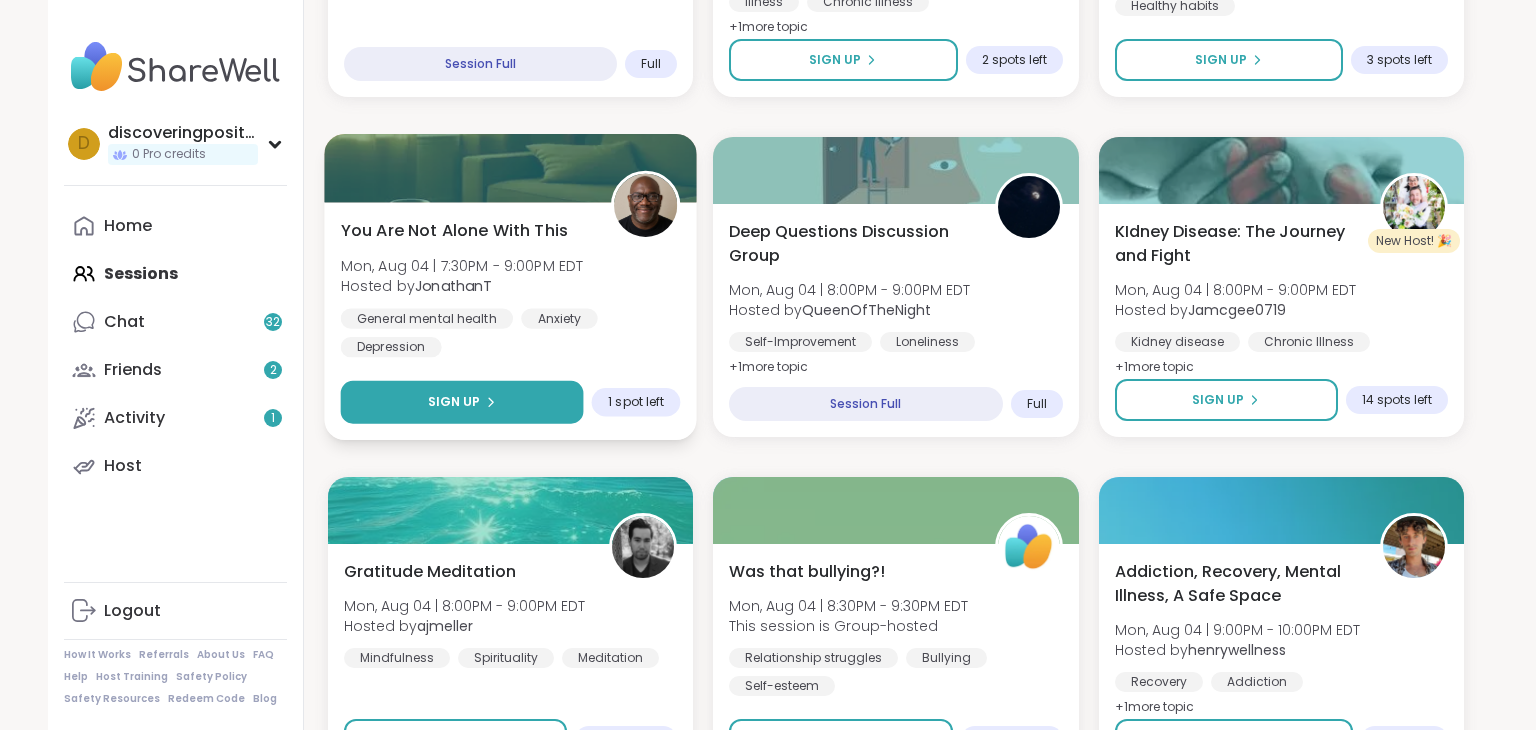 click on "Sign Up" at bounding box center [462, 402] 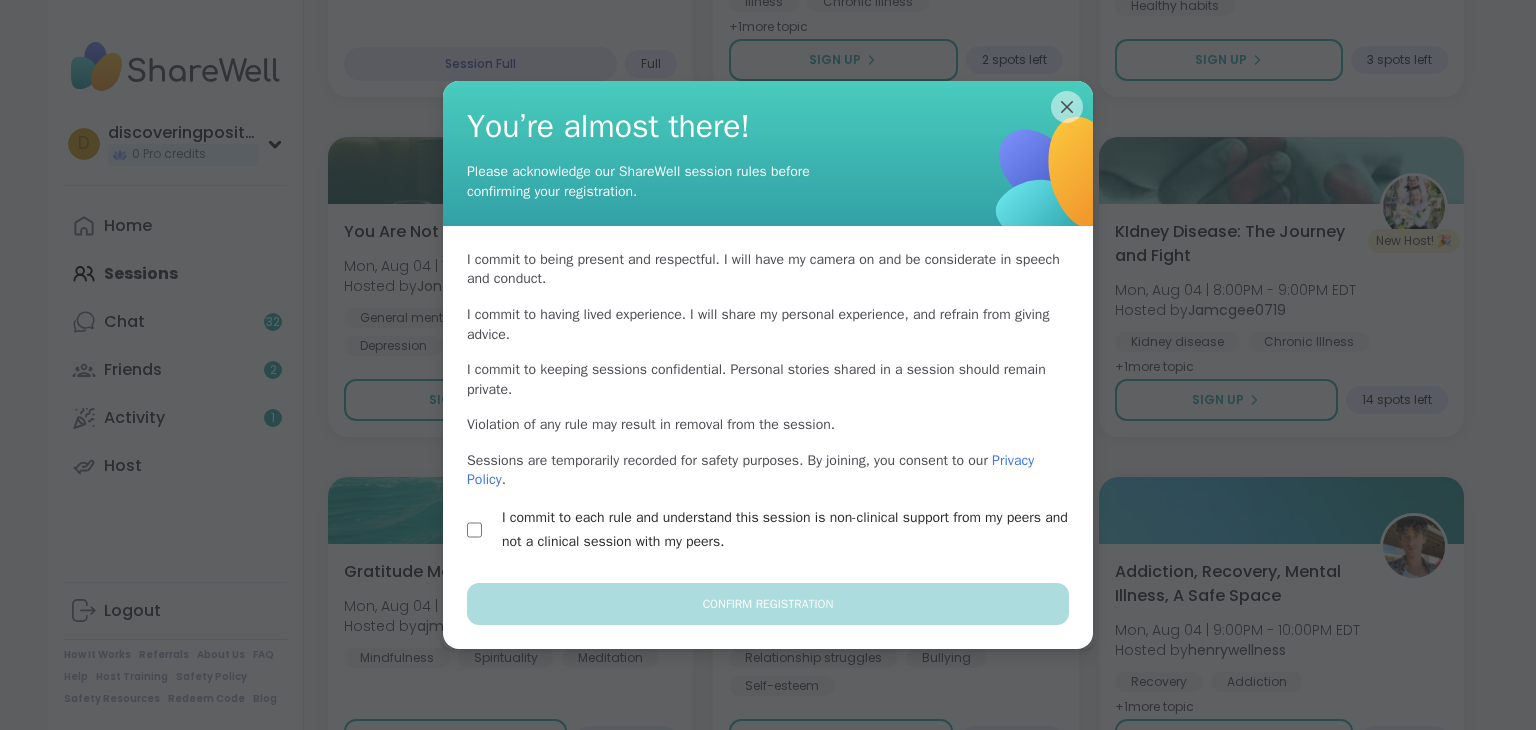 click on "I commit to each rule and understand this session is non-clinical support from my peers and not a clinical session with my peers." at bounding box center [791, 530] 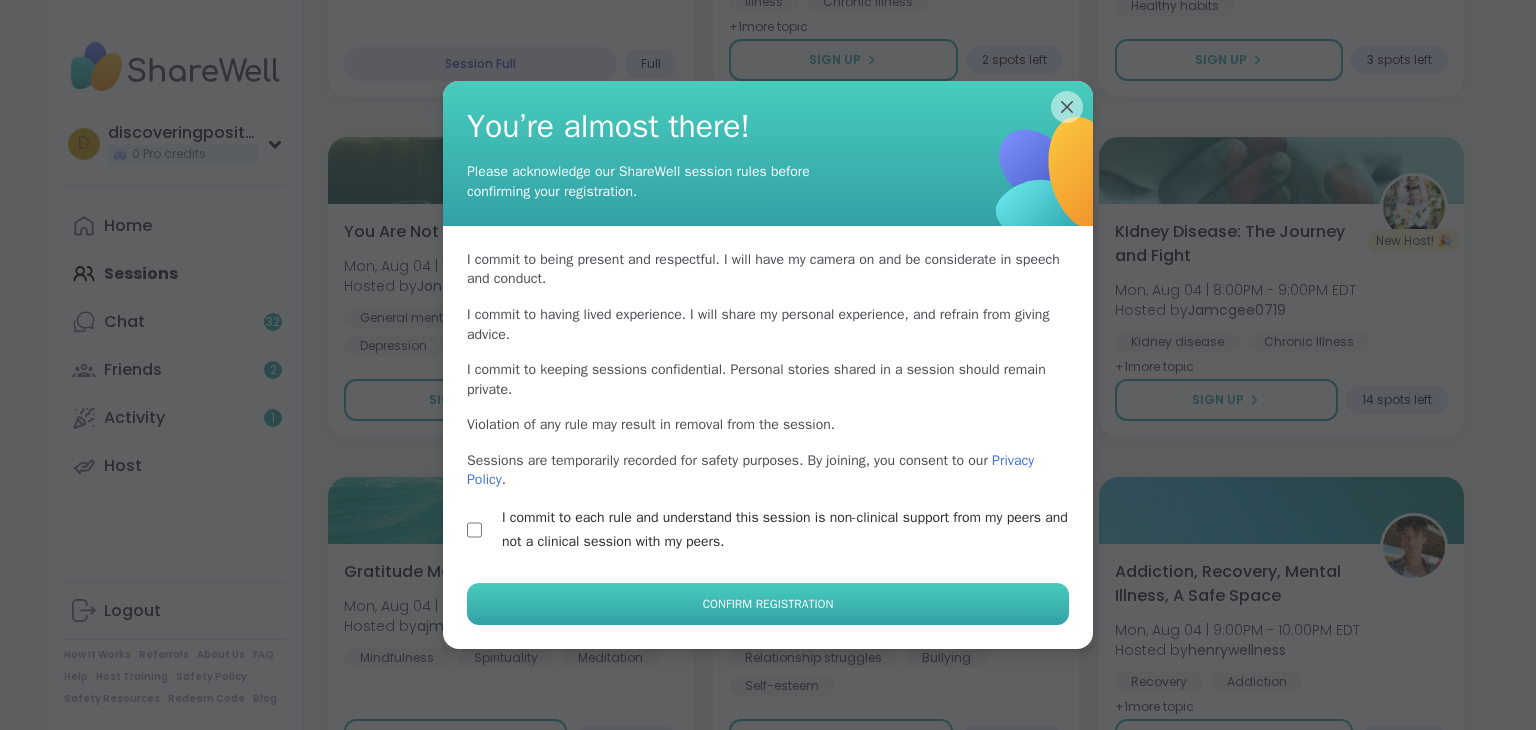 click on "Confirm Registration" at bounding box center [768, 604] 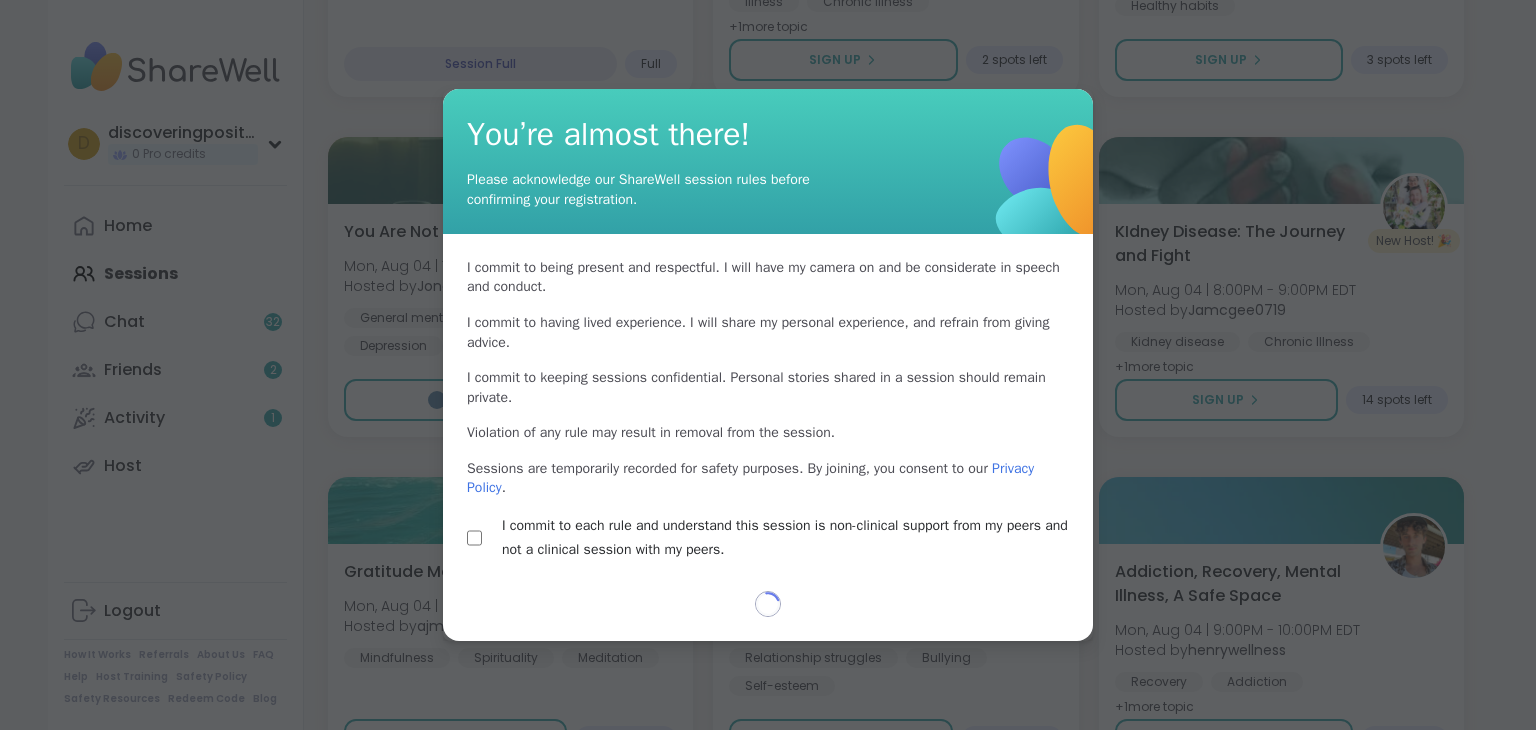 select on "**" 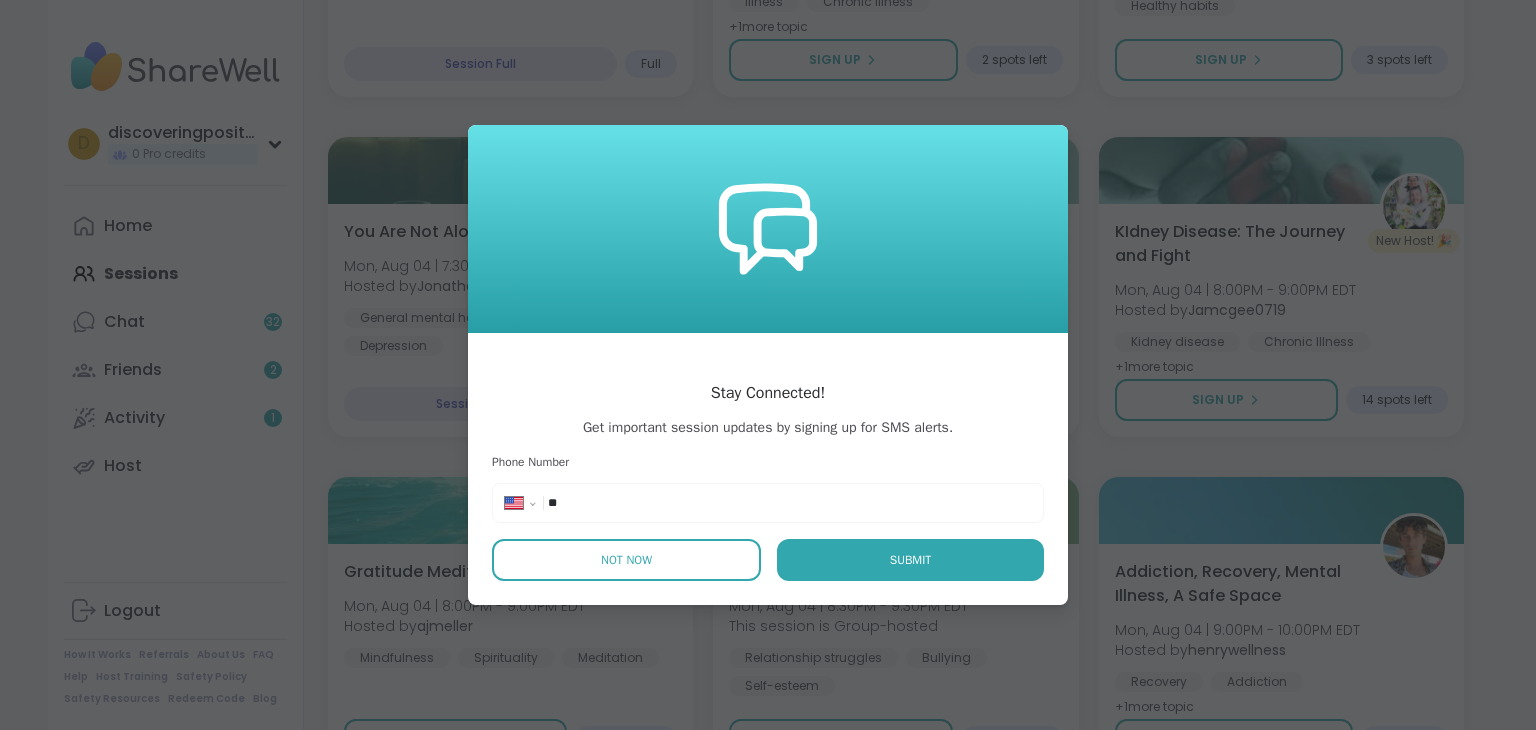 click on "Not Now" at bounding box center (626, 560) 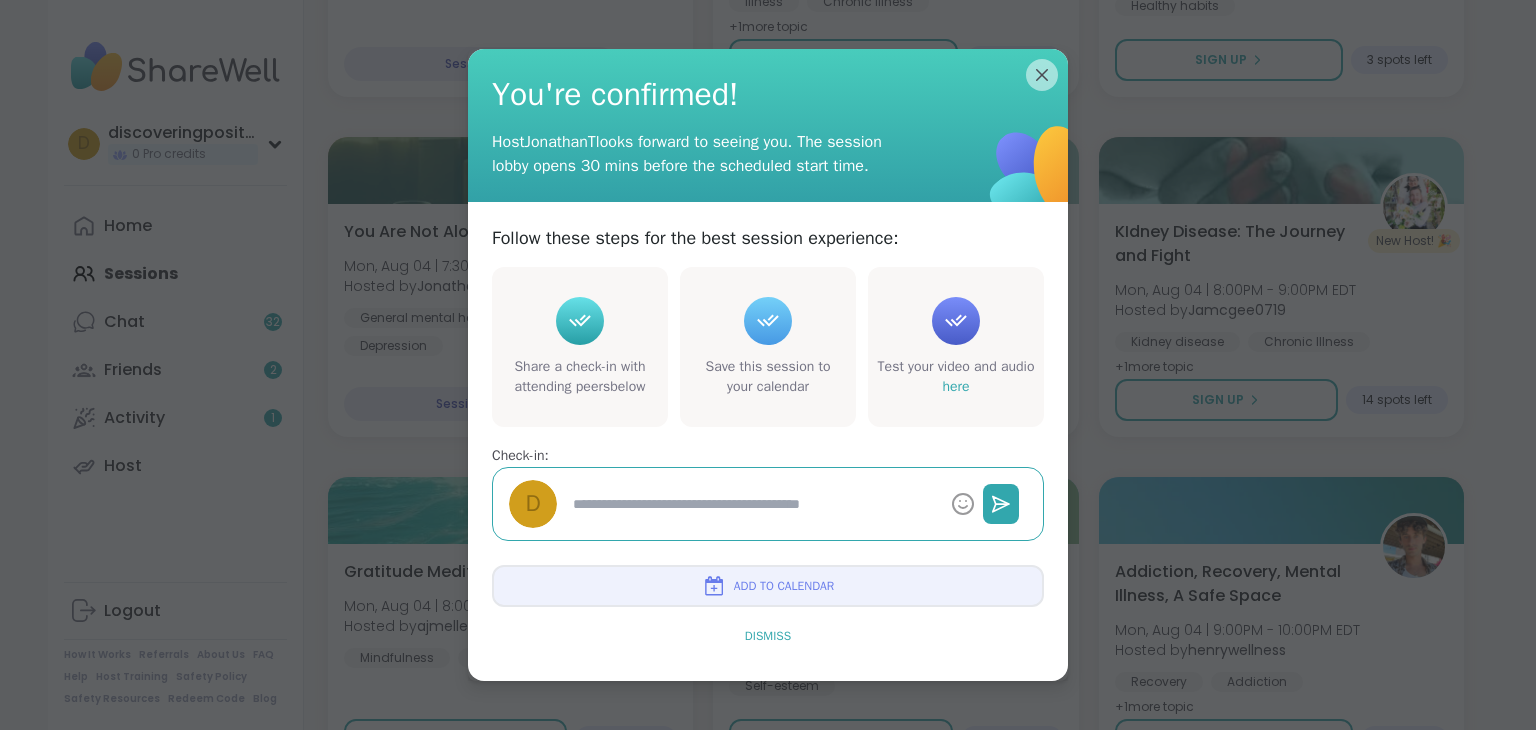 click on "Dismiss" at bounding box center [768, 636] 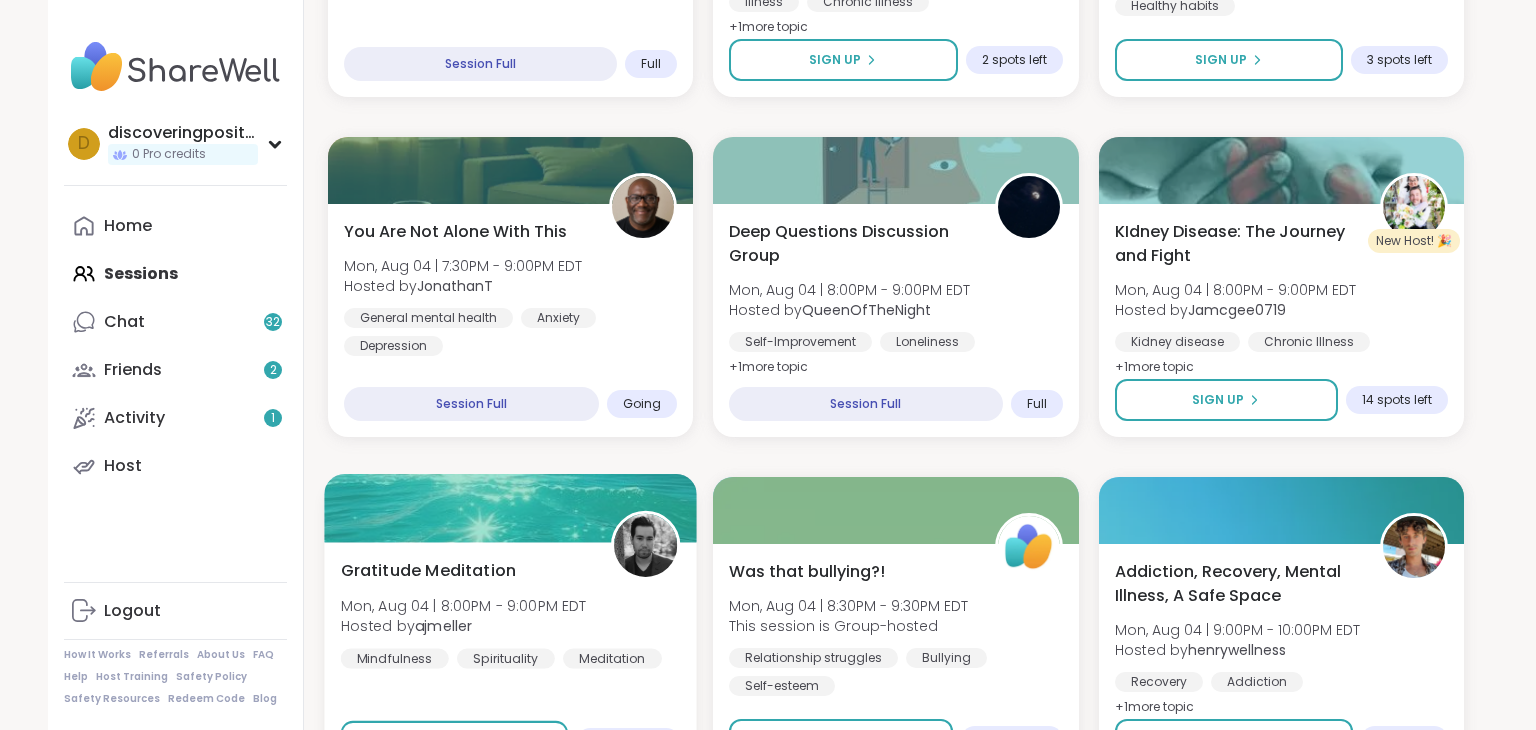 click at bounding box center [645, 545] 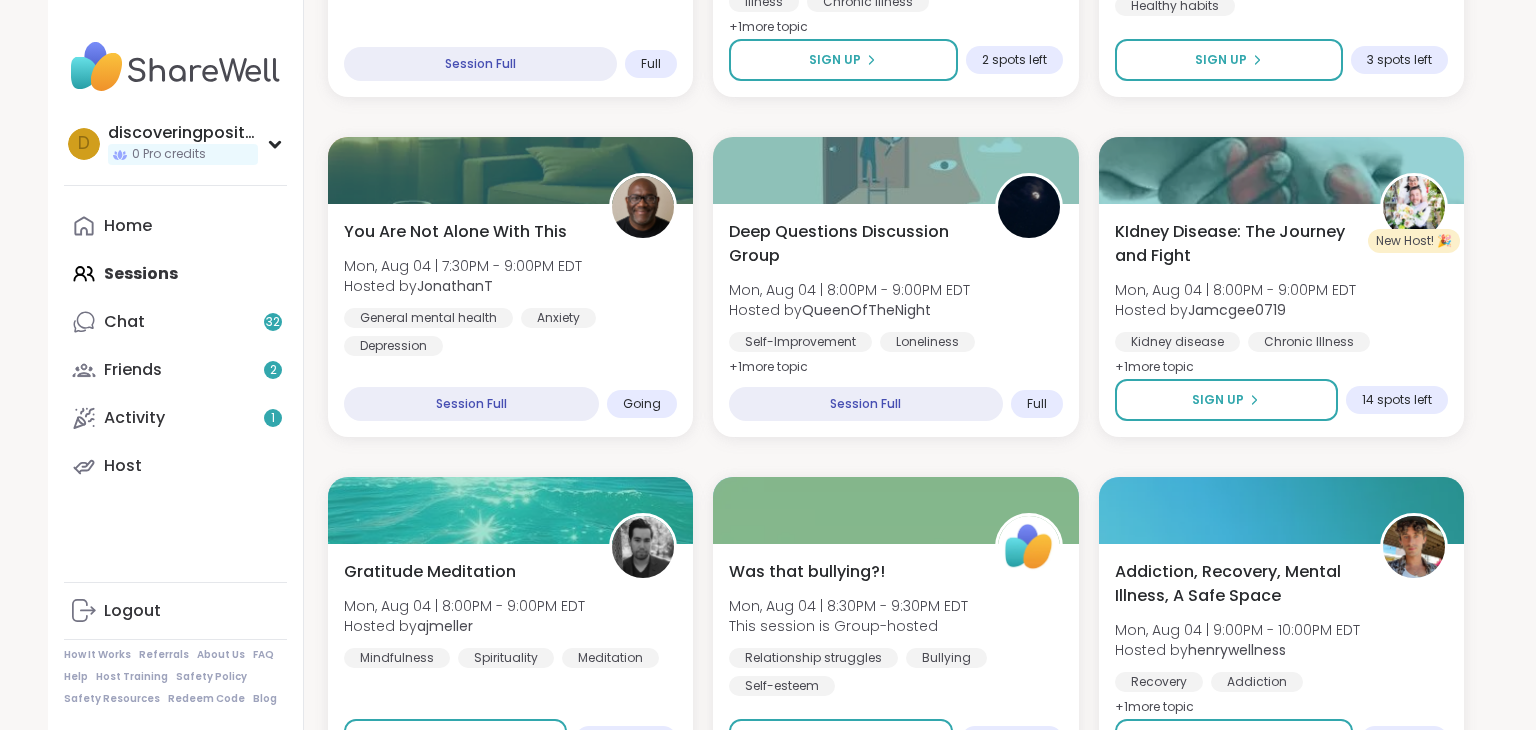 click on "Unemployed and Empowered Mon, Aug 04 | 6:00PM - 7:00PM EDT Hosted by  BrianaJanae General mental health Anxiety Career stress SESSION LIVE Relaxing With Friends: Affirmation Nation! Mon, Aug 04 | 6:30PM - 8:00PM EDT Hosted by  AmberWolffWizard Affirmations Self-esteem Good company + 1  more topic SESSION LIVE BIPOC Peers to Celebrate Goals and Achievements Mon, Aug 04 | 7:00PM - 8:00PM EDT This session is Group-hosted Self-Improvement Goal-setting BIPOC Support + 1  more topic Sign Up 13 spots left The Healing Journey of Grief Mon, Aug 04 | 7:00PM - 8:30PM EDT Hosted by  levornia Loss of a loved one Grief Spirituality Session Full Full Health Challenges and/or Chronic Pain Mon, Aug 04 | 7:00PM - 8:00PM EDT Hosted by  Lori246 Illness Chronic Illness Chronic pain management + 1  more topic Sign Up 2 spots left Walk & Talk evening pop up Mon, Aug 04 | 7:00PM - 7:30PM EDT Hosted by  Sunnyt Good company General mental health Healthy habits Sign Up 3 spots left You Are Not Alone With This Hosted by  JonathanT +" at bounding box center [896, 1477] 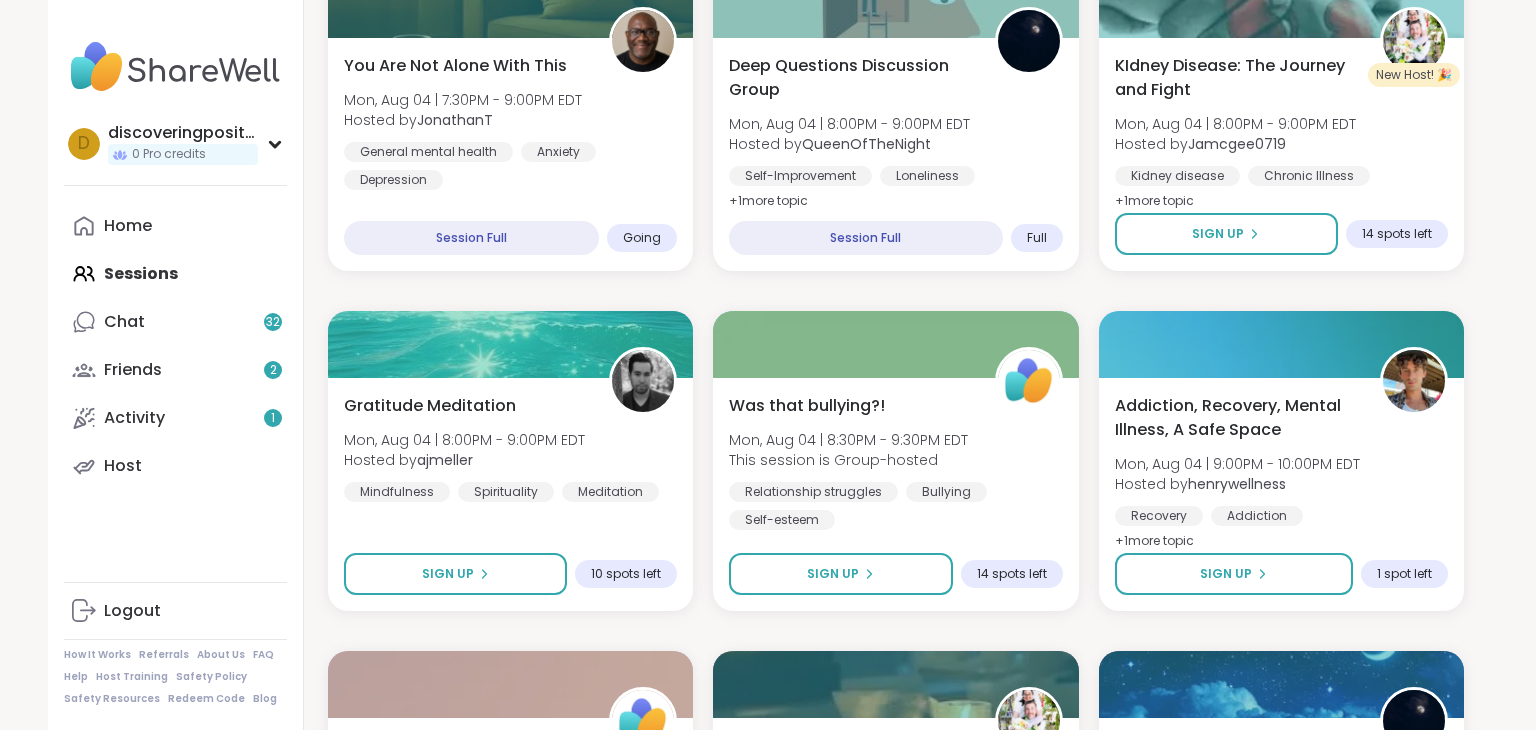scroll, scrollTop: 1124, scrollLeft: 0, axis: vertical 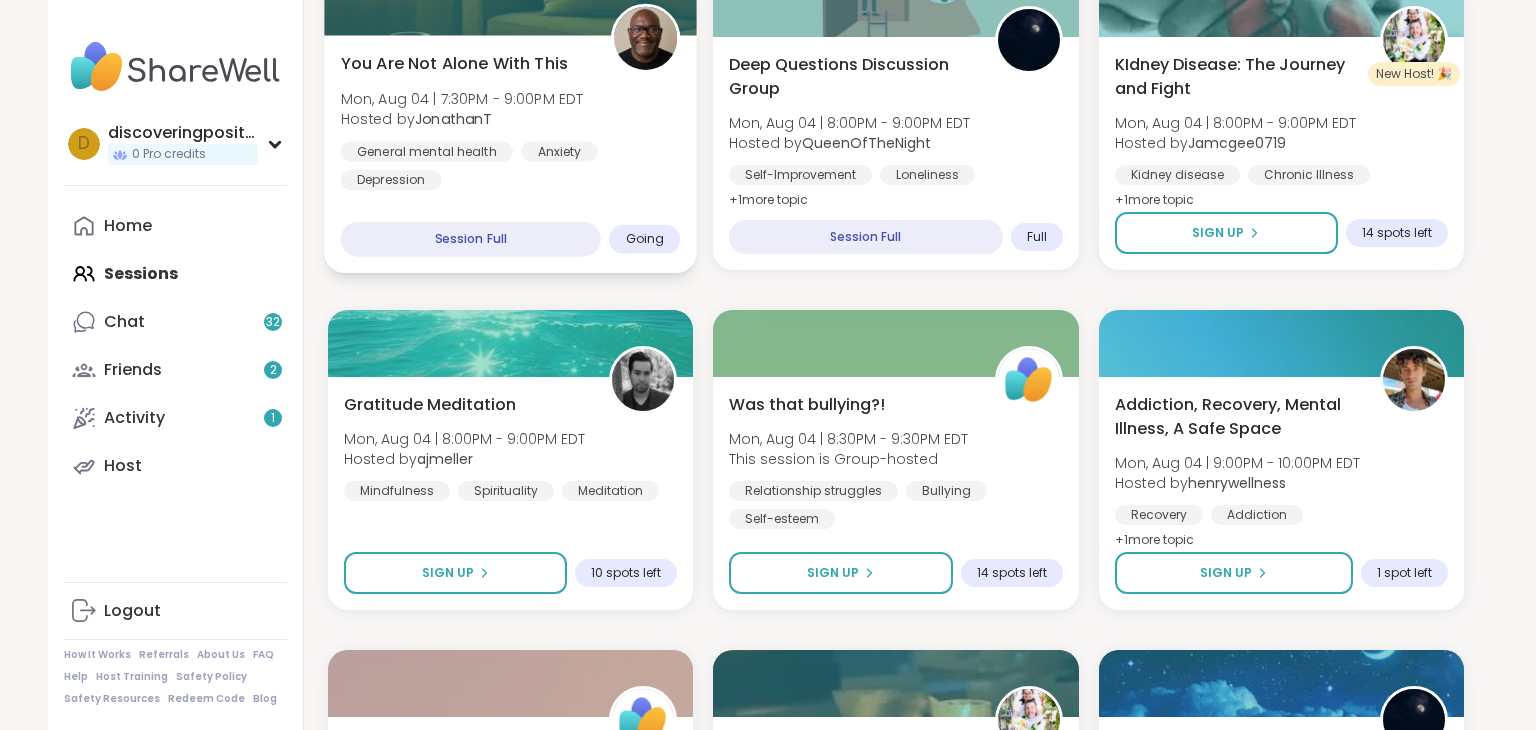 click on "Anxiety" at bounding box center [559, 151] 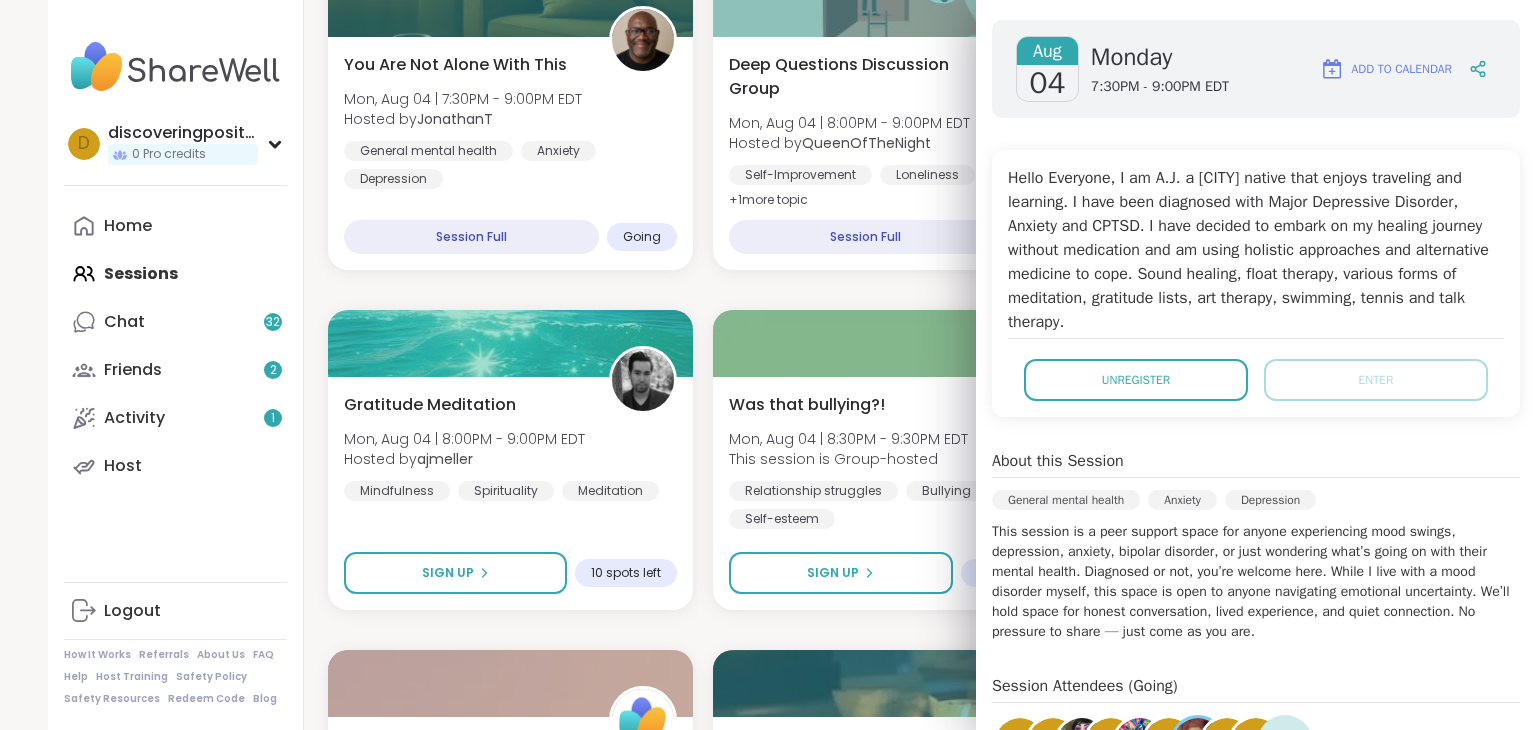 scroll, scrollTop: 272, scrollLeft: 0, axis: vertical 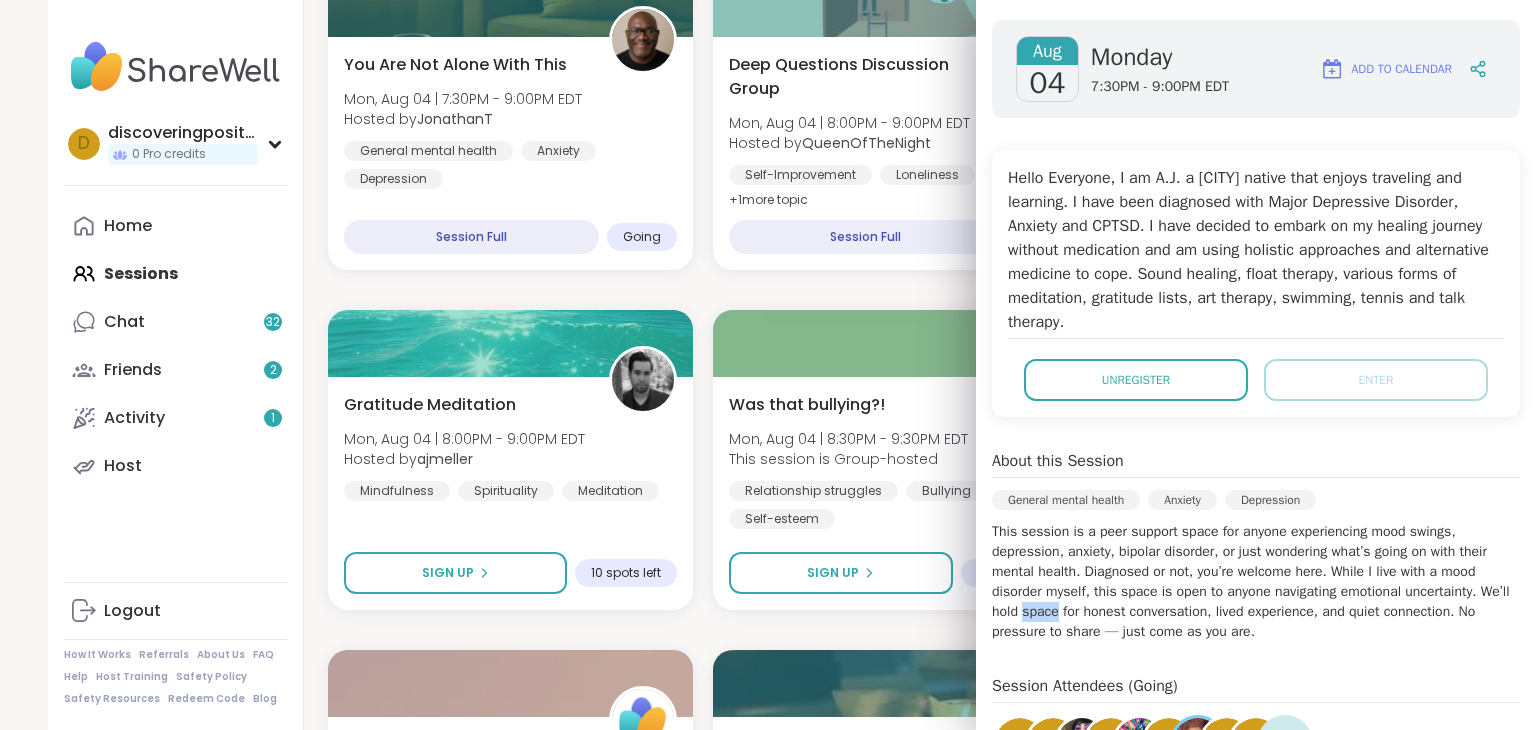 click on "This session is a peer support space for anyone experiencing mood swings, depression, anxiety, bipolar disorder, or just wondering what’s going on with their mental health. Diagnosed or not, you’re welcome here. While I live with a mood disorder myself, this space is open to anyone navigating emotional uncertainty. We’ll hold space for honest conversation, lived experience, and quiet connection. No pressure to share — just come as you are." at bounding box center (1256, 582) 